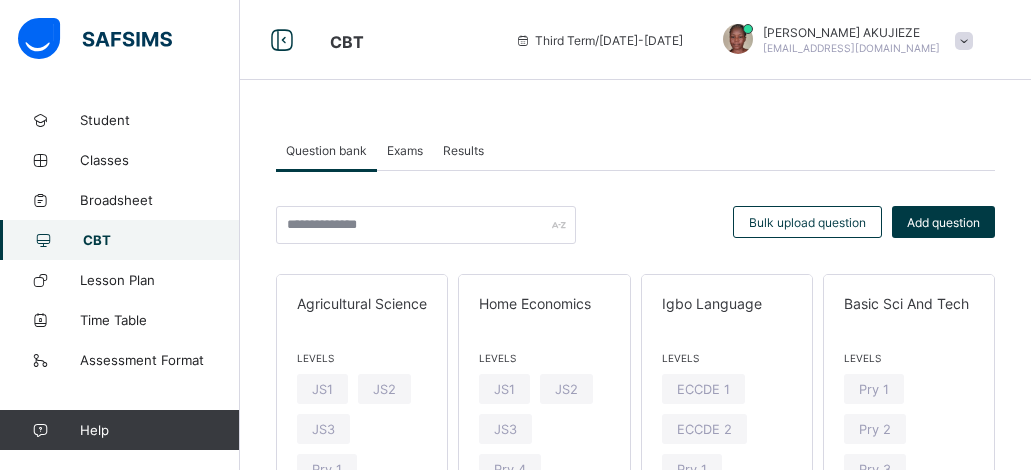 scroll, scrollTop: 243, scrollLeft: 0, axis: vertical 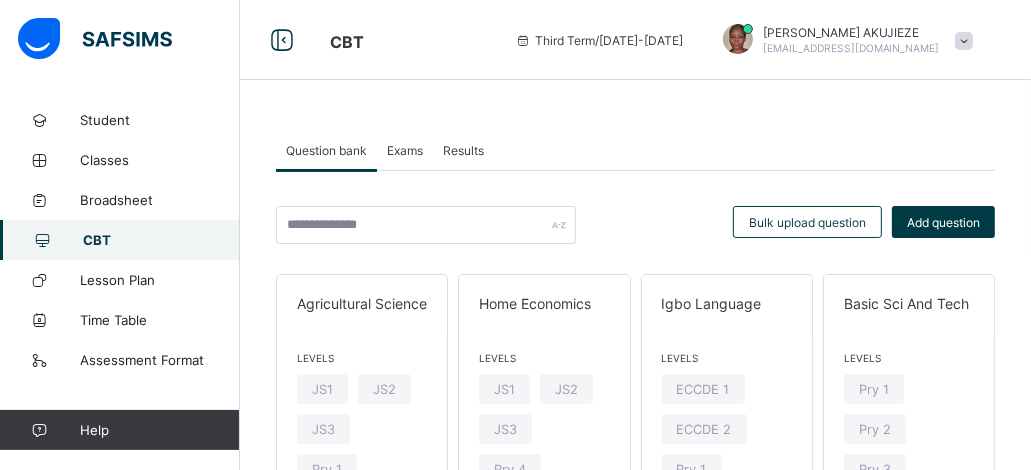 click on "Question bank" at bounding box center [326, 150] 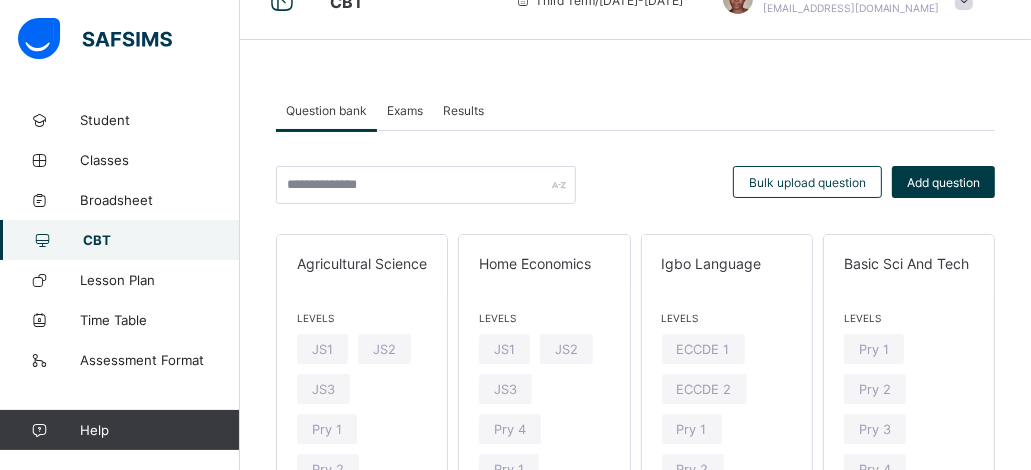 scroll, scrollTop: 80, scrollLeft: 0, axis: vertical 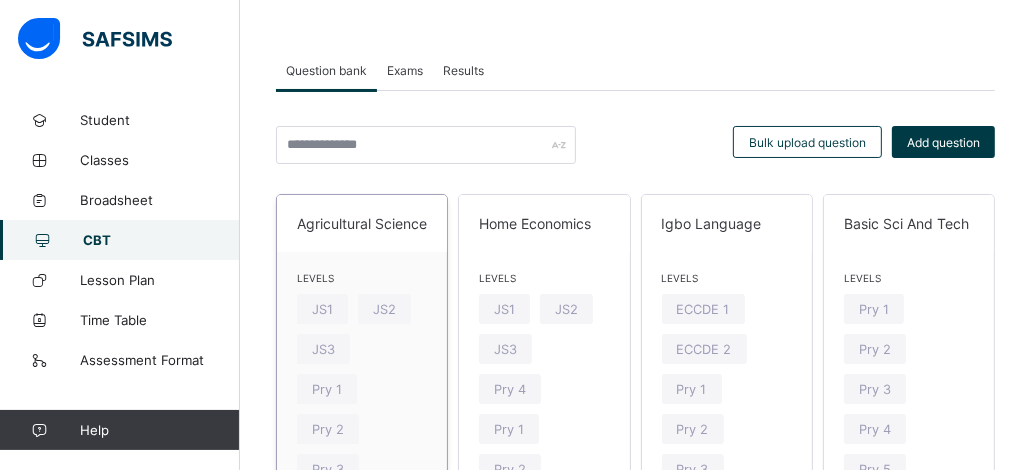 click on "Agricultural Science" at bounding box center [362, 223] 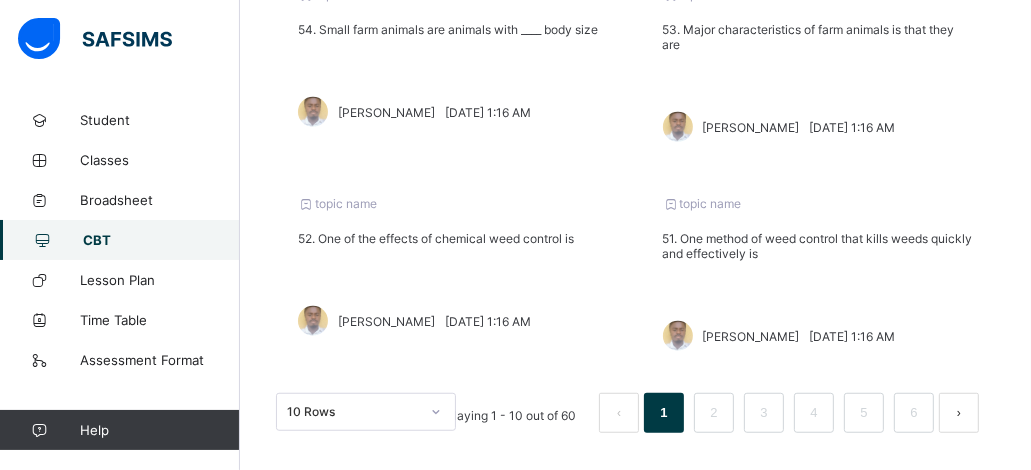 scroll, scrollTop: 908, scrollLeft: 0, axis: vertical 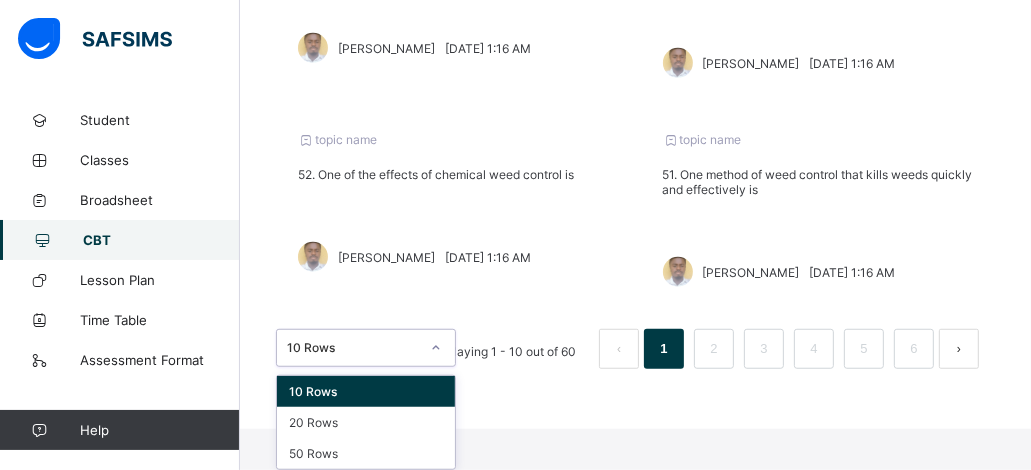 click on "option 10 Rows focused, 1 of 3. 3 results available. Use Up and Down to choose options, press Enter to select the currently focused option, press Escape to exit the menu, press Tab to select the option and exit the menu. 10 Rows 10 Rows 20 Rows 50 Rows" at bounding box center [366, 348] 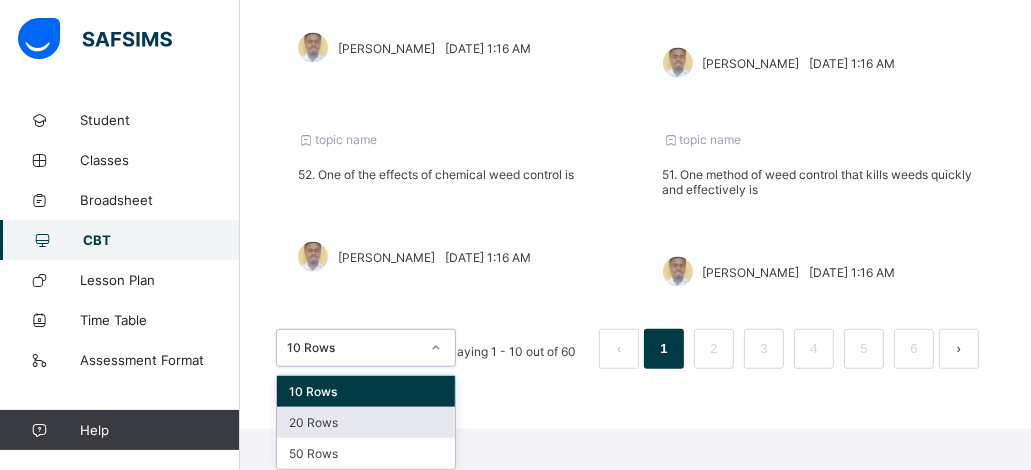 click on "20 Rows" at bounding box center (366, 422) 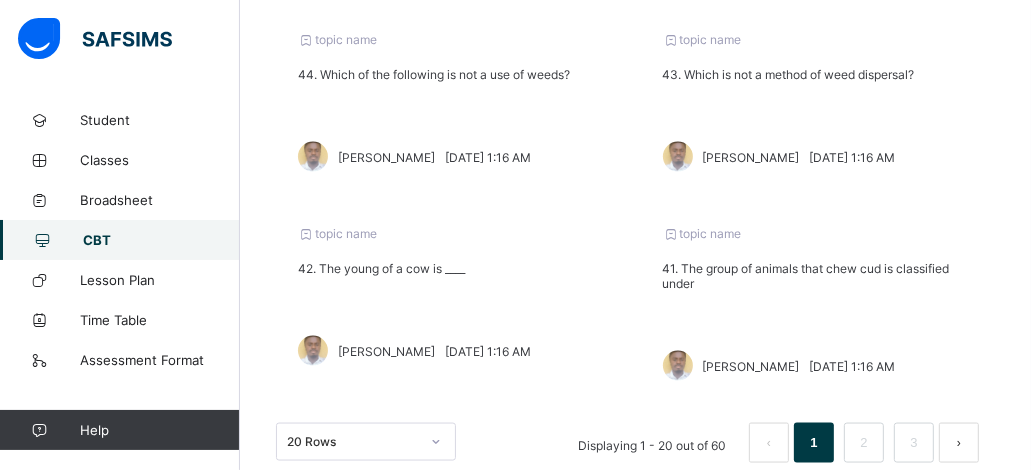 scroll, scrollTop: 1912, scrollLeft: 0, axis: vertical 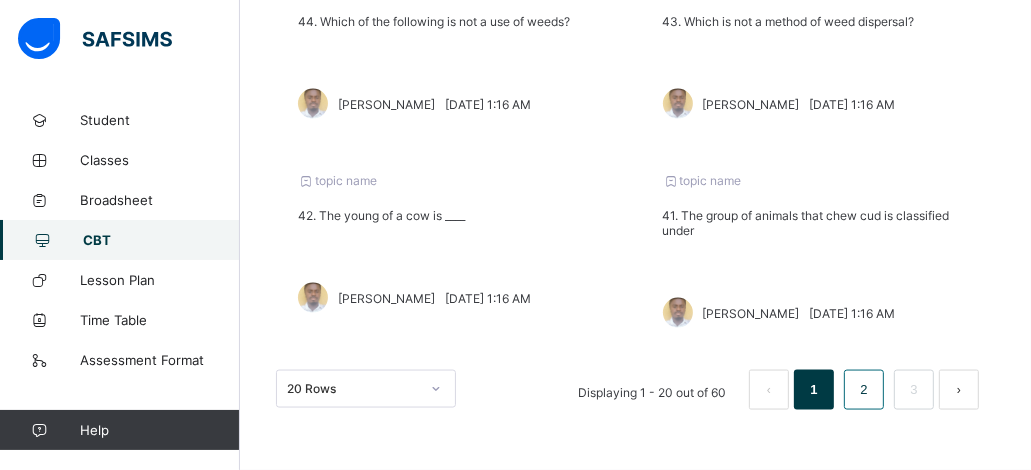 click on "2" at bounding box center (863, 390) 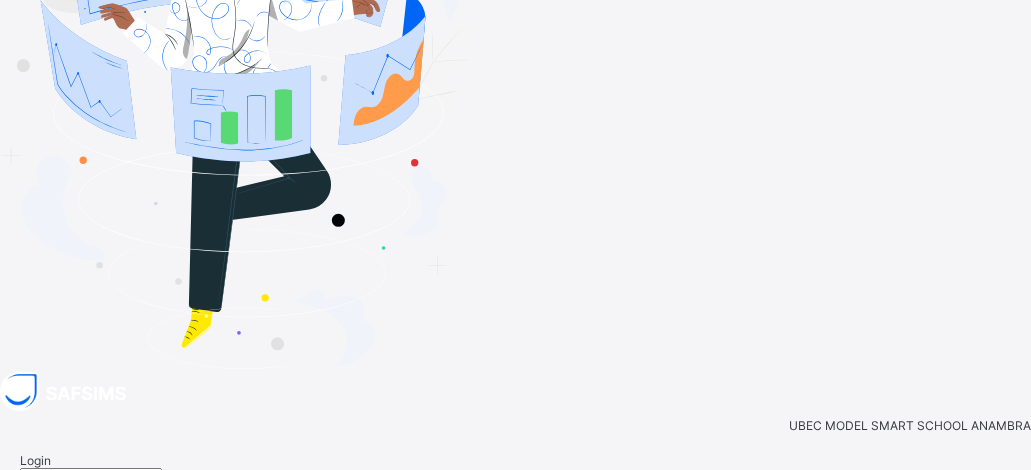 scroll, scrollTop: 109, scrollLeft: 0, axis: vertical 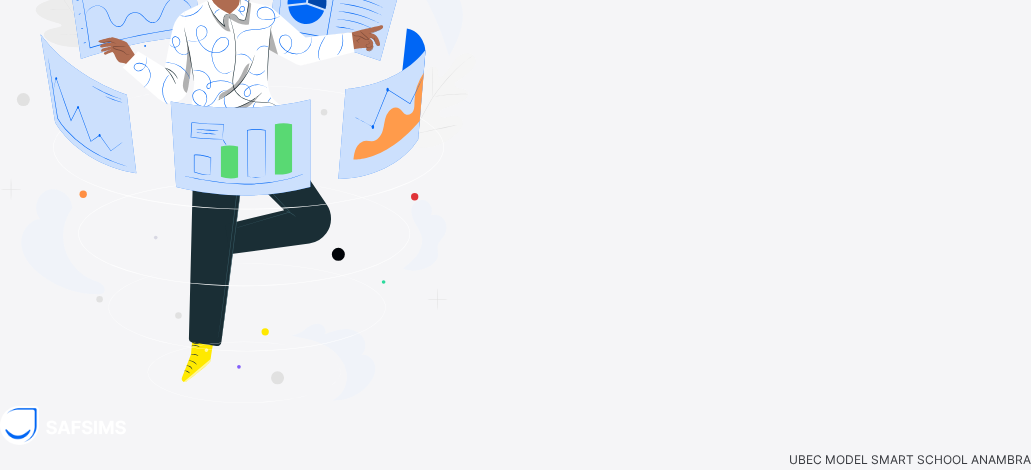 click on "Login" at bounding box center [978, 629] 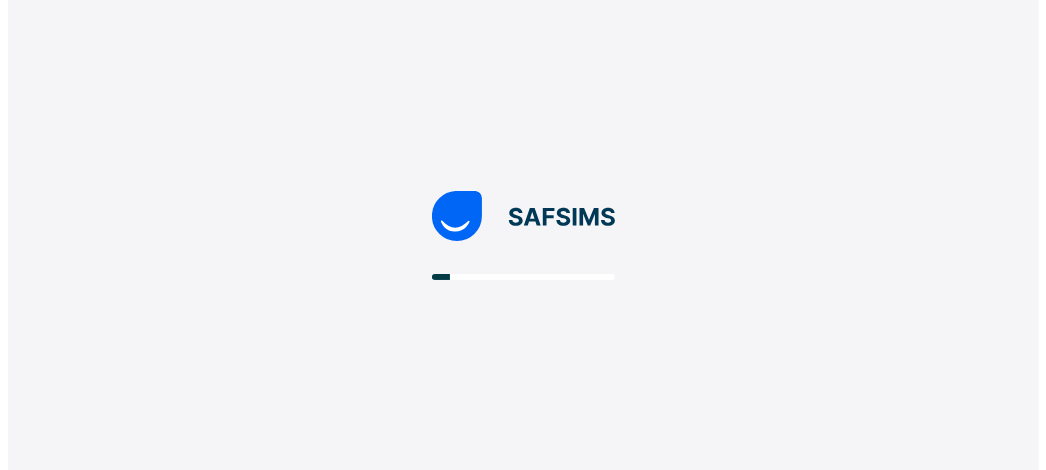 scroll, scrollTop: 0, scrollLeft: 0, axis: both 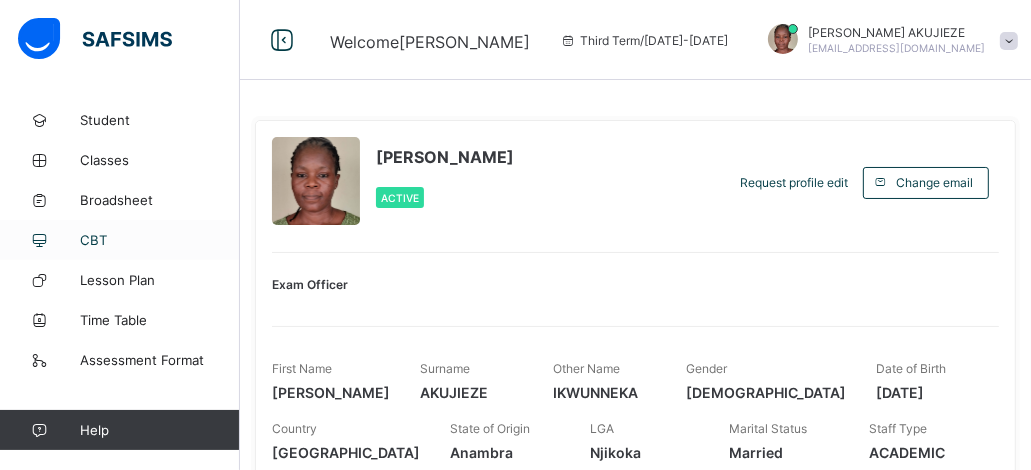 click on "CBT" at bounding box center (160, 240) 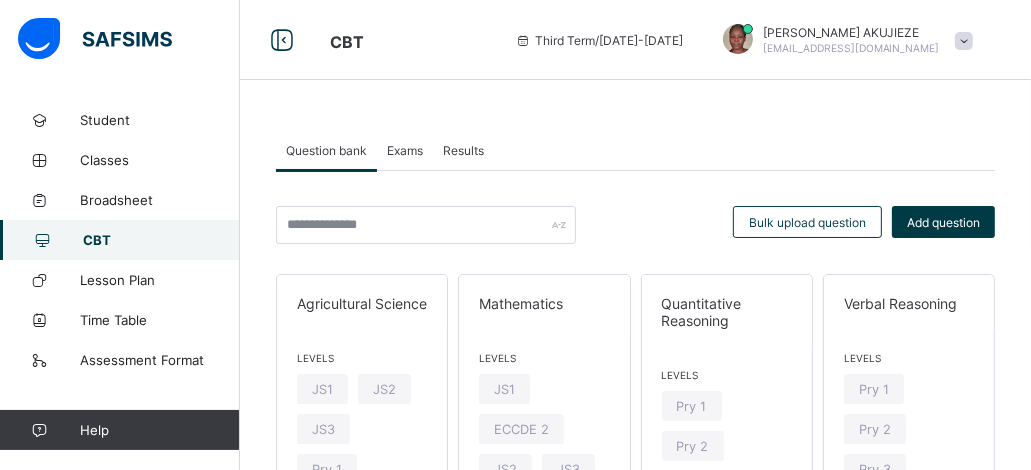 click on "Exams" at bounding box center [405, 150] 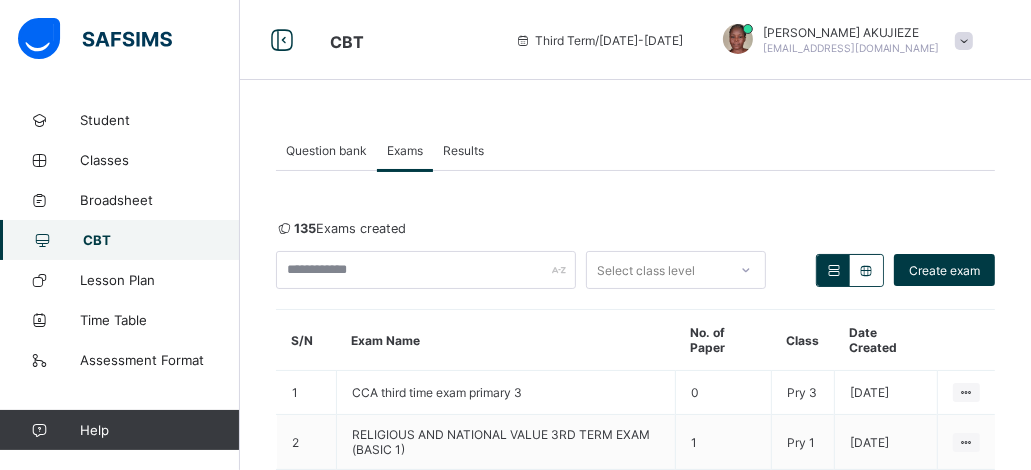 click on "Question bank" at bounding box center (326, 150) 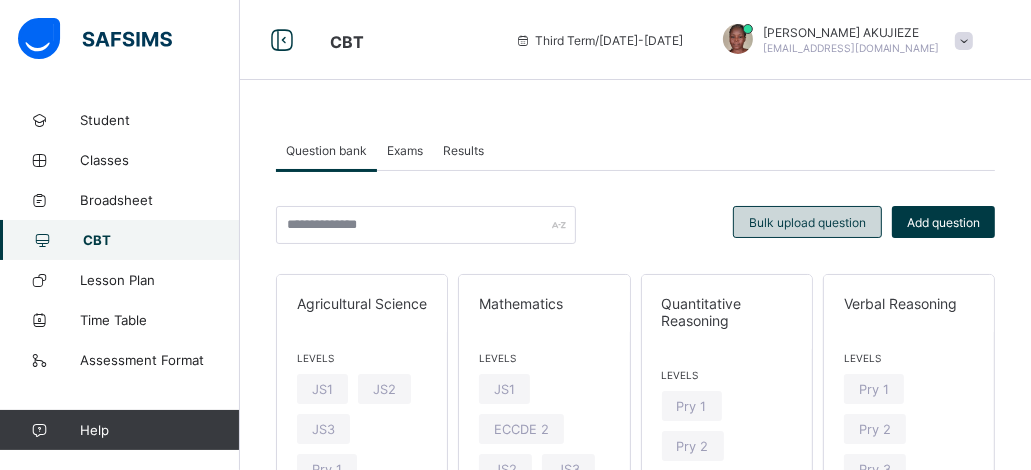 click on "Bulk upload question" at bounding box center [807, 222] 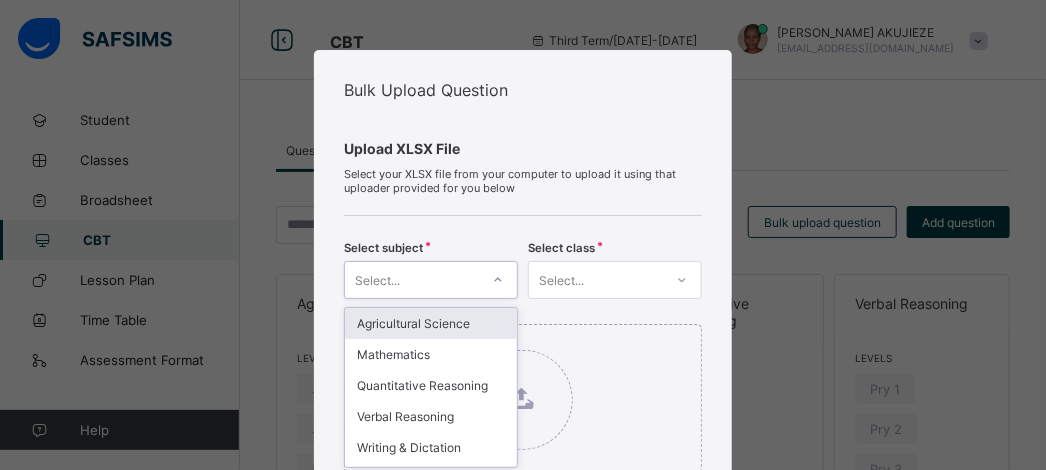 scroll, scrollTop: 143, scrollLeft: 0, axis: vertical 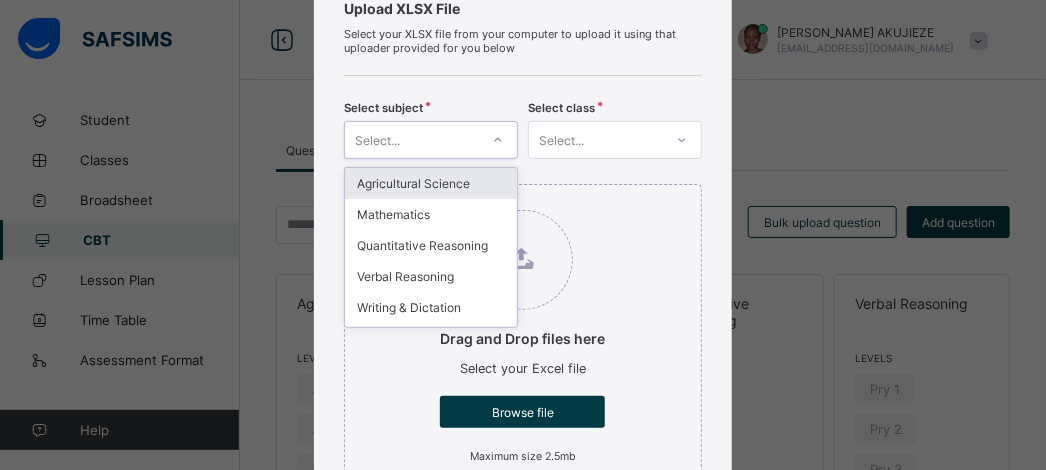 click on "option Agricultural Science focused, 1 of 14. 14 results available. Use Up and Down to choose options, press Enter to select the currently focused option, press Escape to exit the menu, press Tab to select the option and exit the menu. Select... Agricultural Science Mathematics Quantitative Reasoning Verbal Reasoning Writing & Dictation Home Economics Igbo Language Basic Sci And Tech English Language Pre-vocational Studies Guidance and Counselling Cultural/Creative Arts Religious and National values Moral Instruction" at bounding box center (431, 140) 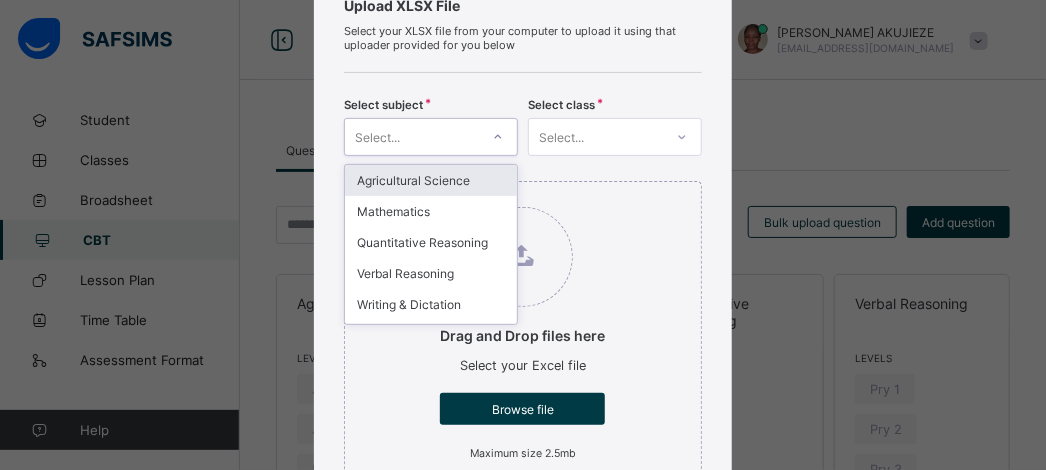 click on "Agricultural Science" at bounding box center (431, 180) 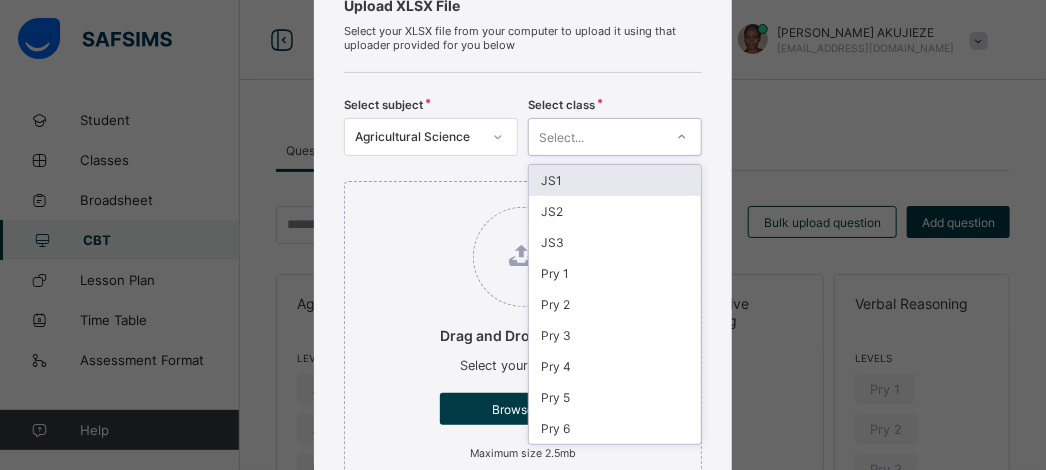click 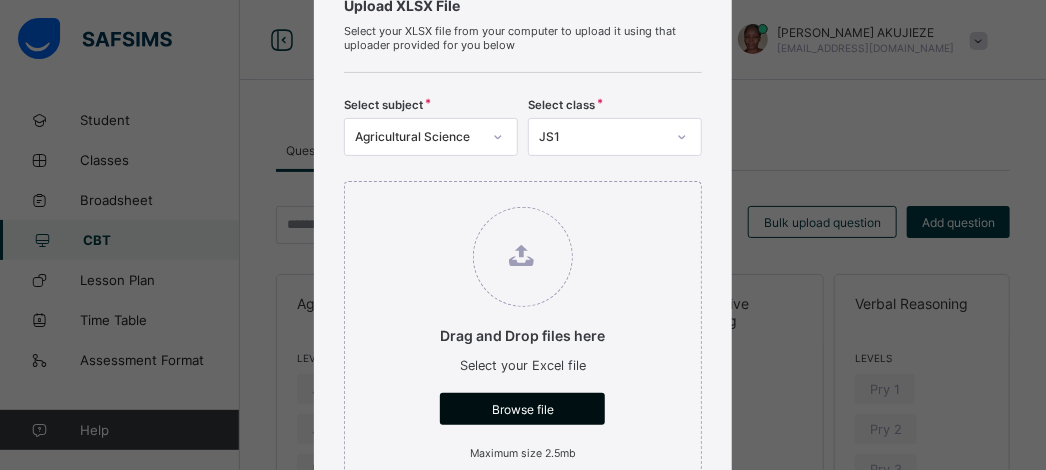 click on "Browse file" at bounding box center (522, 409) 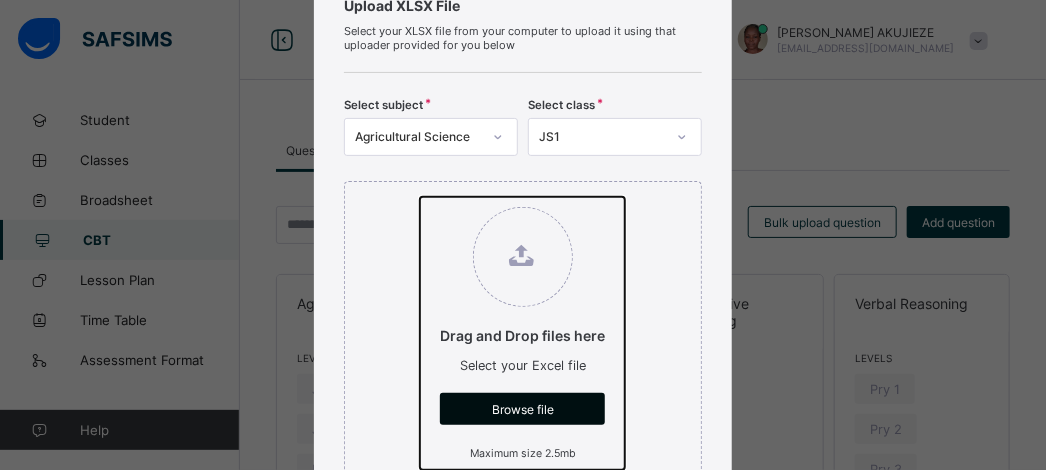click on "Drag and Drop files here Select your Excel file Browse file Maximum size 2.5mb" at bounding box center (420, 197) 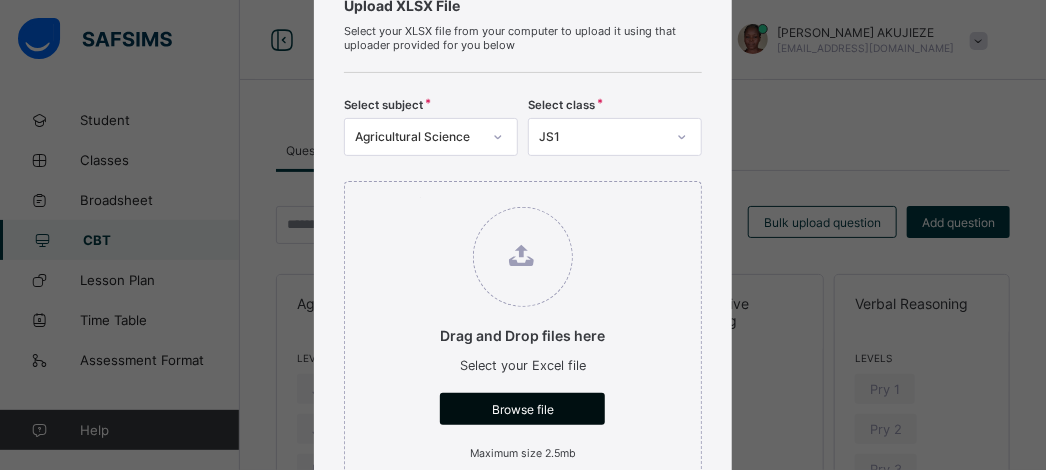 click on "Browse file" at bounding box center [522, 409] 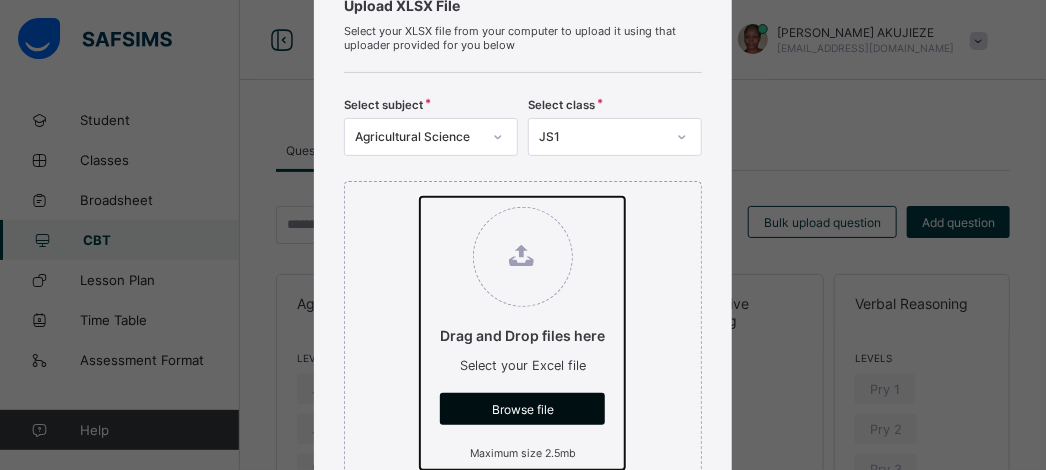 click on "Drag and Drop files here Select your Excel file Browse file Maximum size 2.5mb" at bounding box center [420, 197] 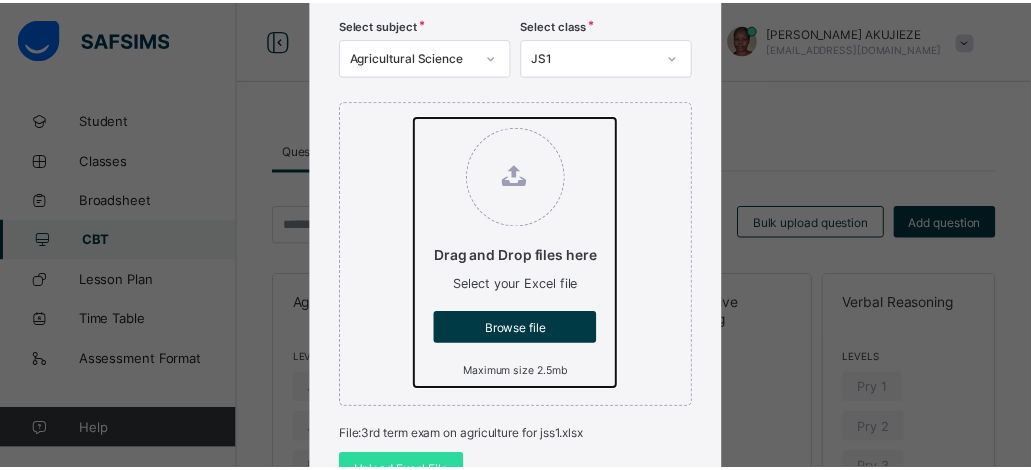 scroll, scrollTop: 263, scrollLeft: 0, axis: vertical 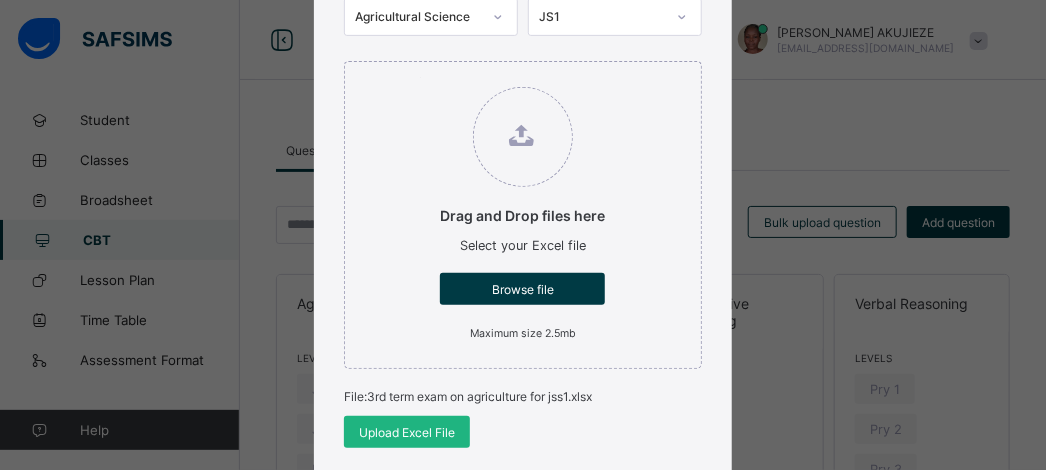 click on "Upload Excel File" at bounding box center (407, 432) 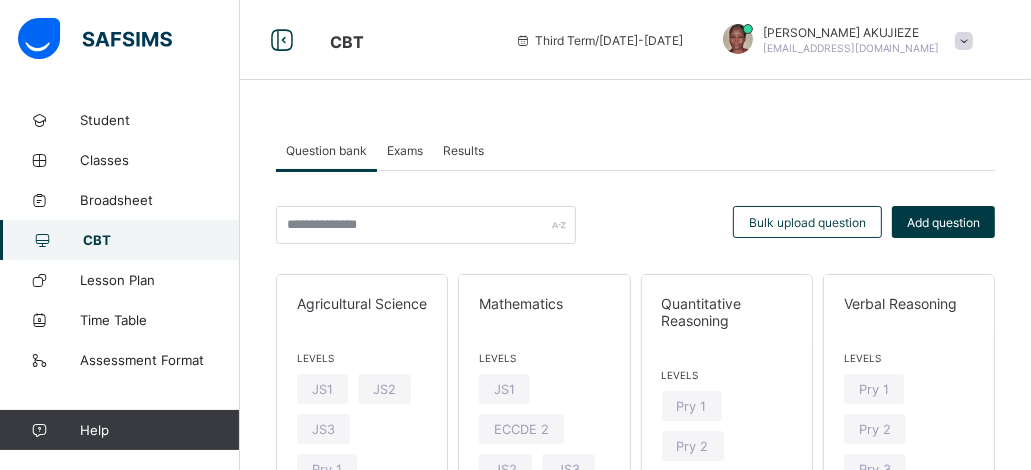 click on "CBT" at bounding box center [161, 240] 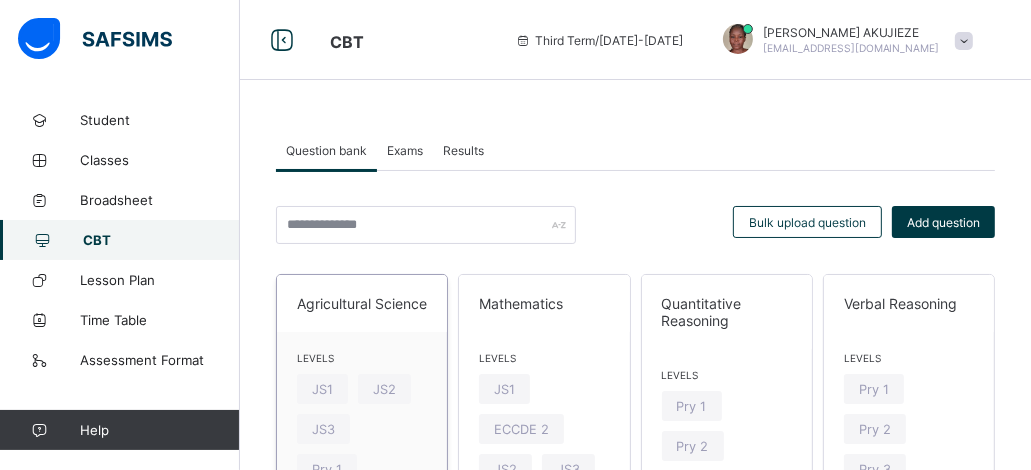 click on "Agricultural Science" at bounding box center [362, 303] 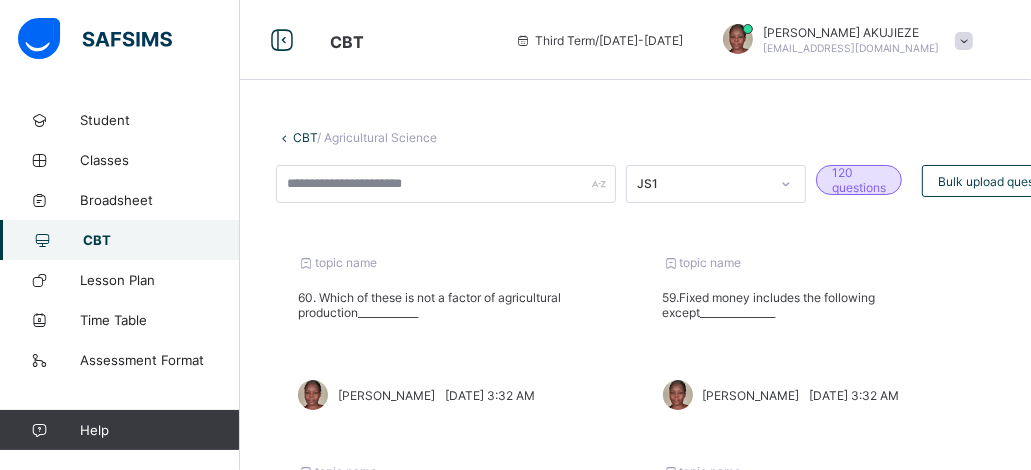 click on "CBT" at bounding box center [120, 240] 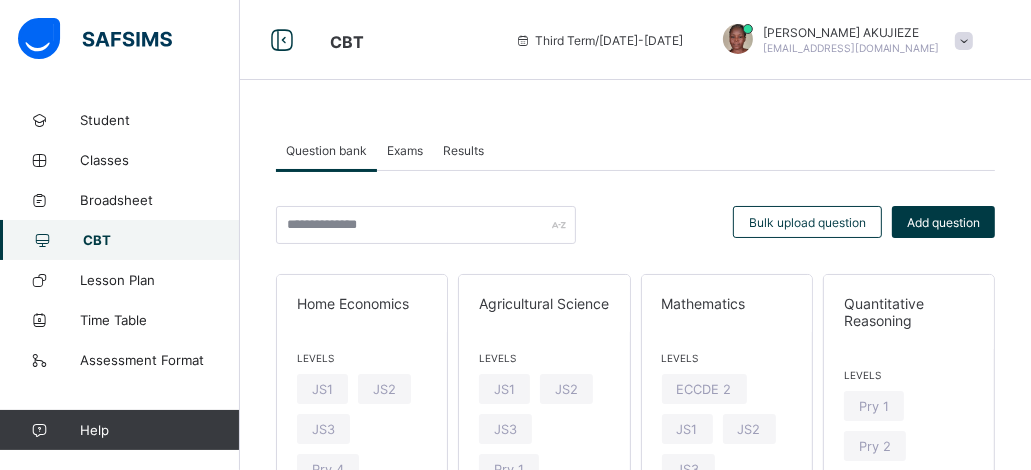 click on "Exams" at bounding box center [405, 150] 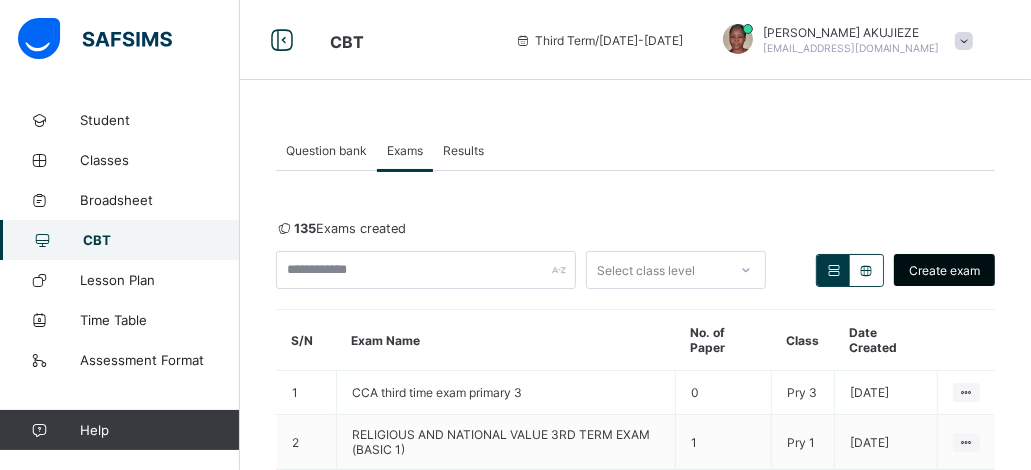click on "Create exam" at bounding box center [944, 270] 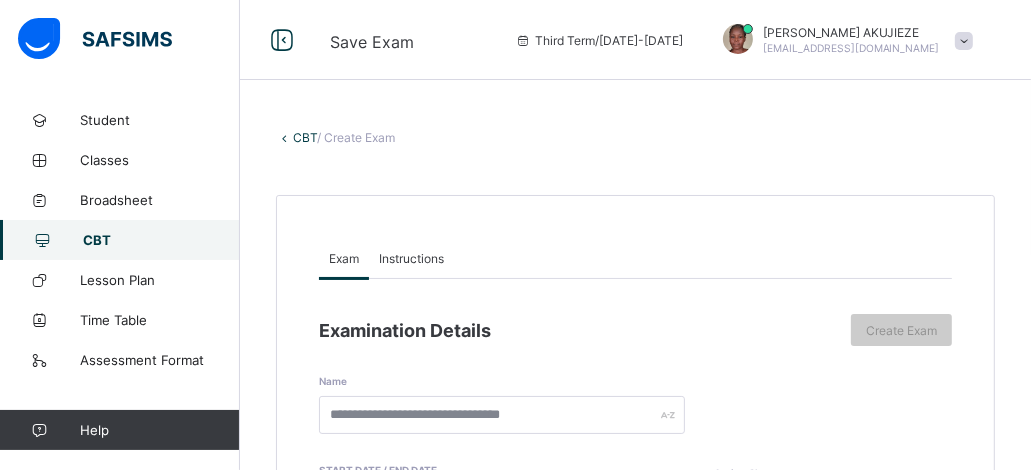 click on "Exam Instructions" at bounding box center (635, 258) 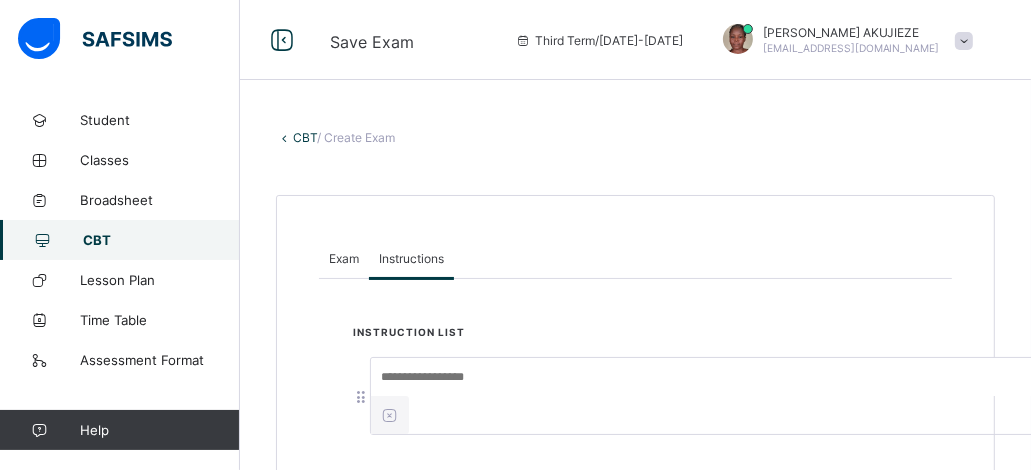 click at bounding box center [721, 377] 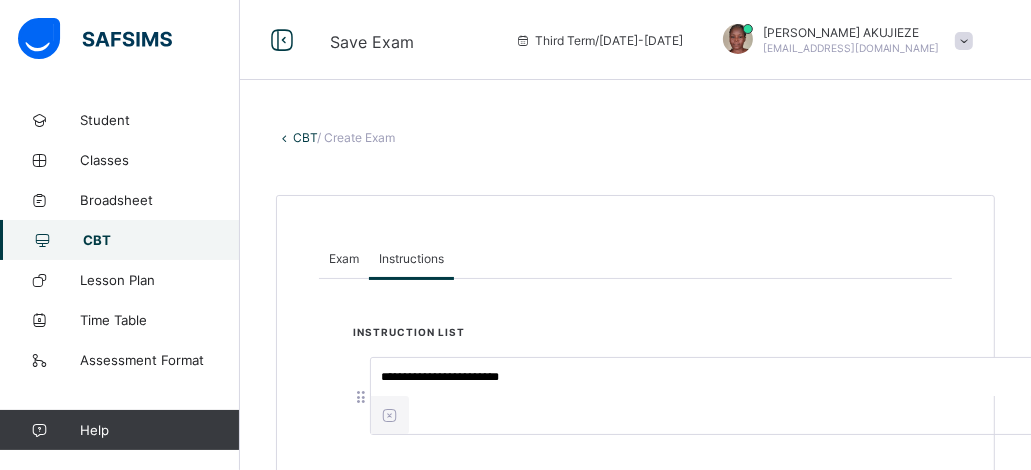 type on "**********" 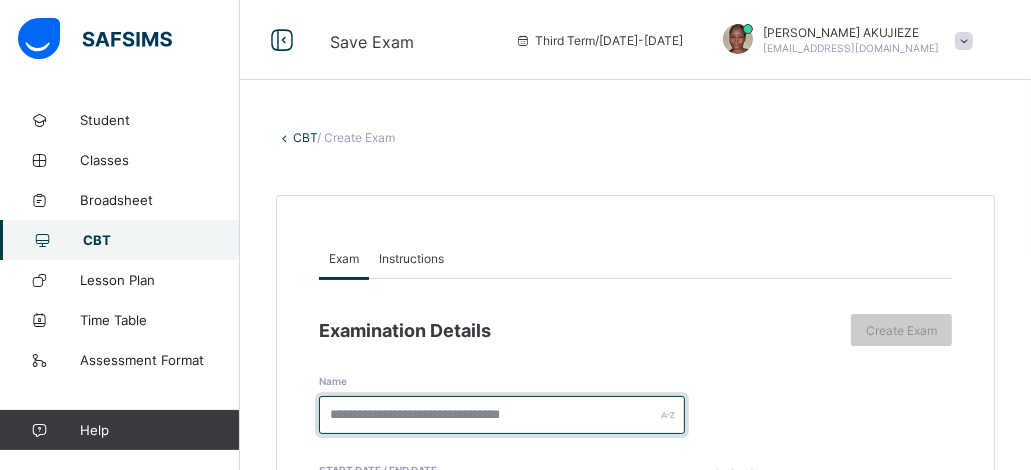 click at bounding box center [502, 415] 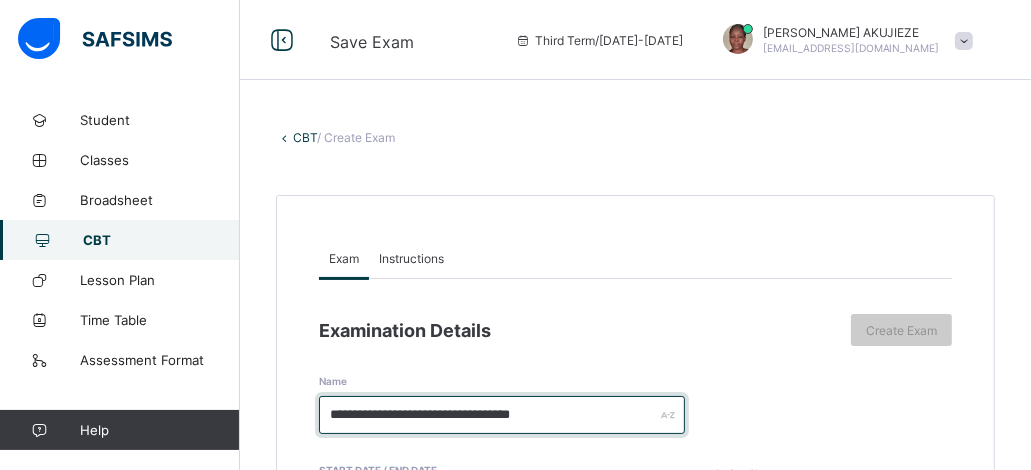 scroll, scrollTop: 40, scrollLeft: 0, axis: vertical 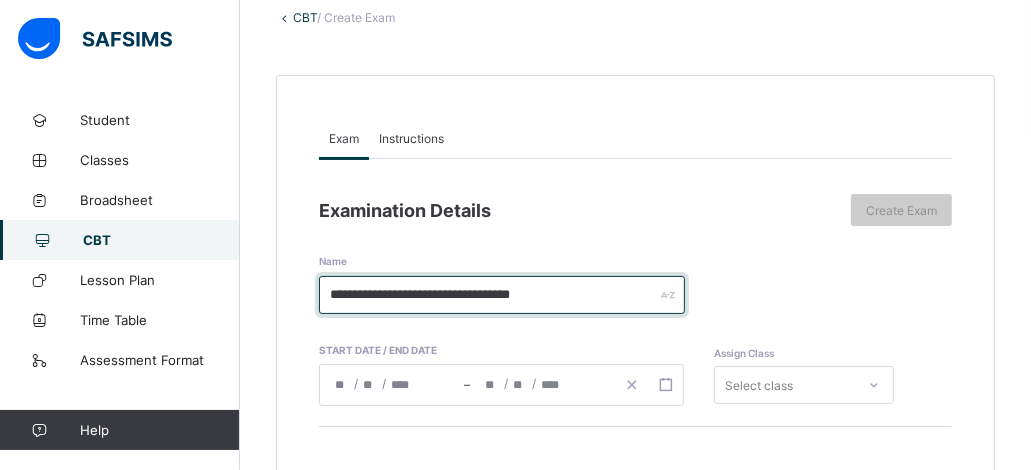 type on "**********" 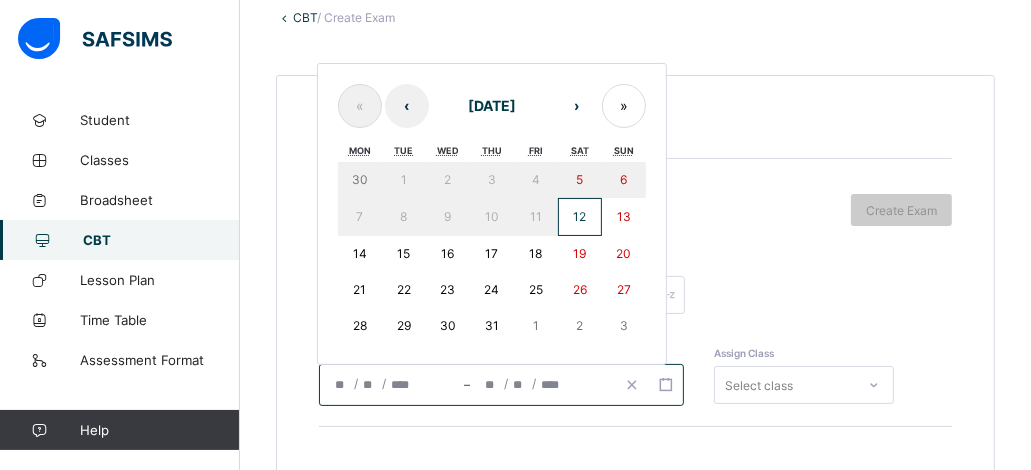 click 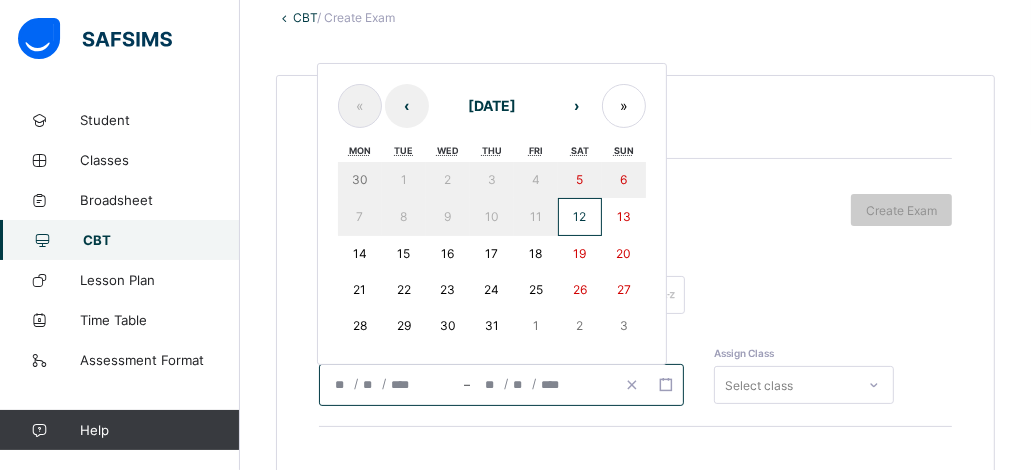 click on "14" at bounding box center (360, 253) 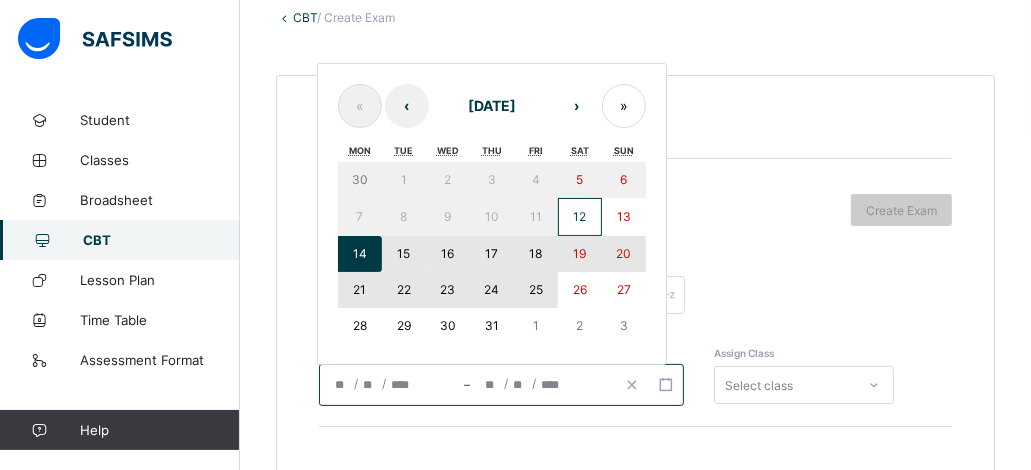 click on "25" at bounding box center (536, 289) 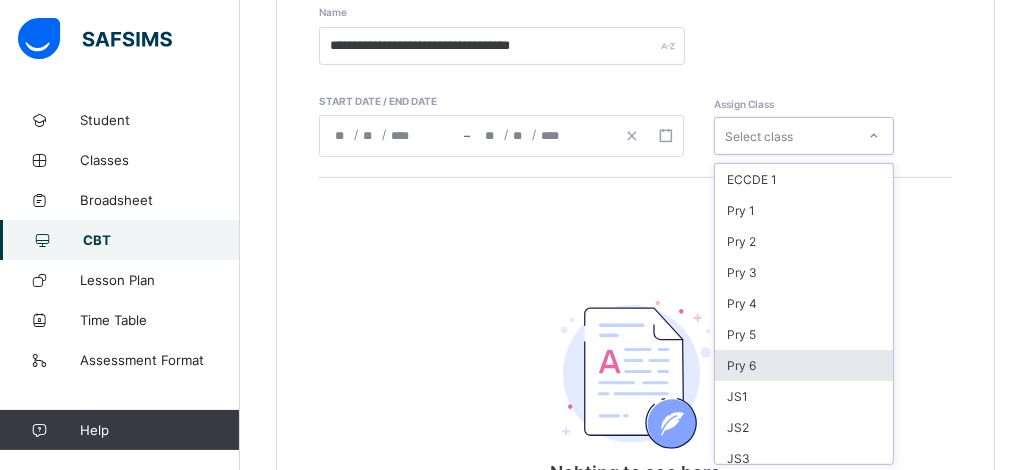 click on "option Pry 6 focused, 7 of 16. 16 results available. Use Up and Down to choose options, press Enter to select the currently focused option, press Escape to exit the menu, press Tab to select the option and exit the menu. Select class ECCDE 1 Pry 1 Pry 2 Pry 3 Pry 4 Pry 5 Pry 6 JS1 JS2 JS3 ECCDE 2 ECCDE II Pre ECC Nur 1 Nur 2 Pre ECC" at bounding box center [804, 136] 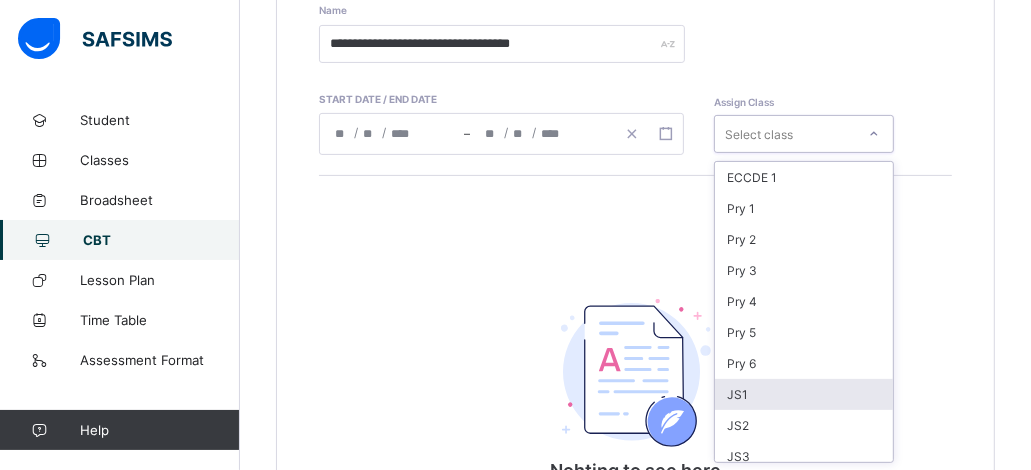 click on "JS1" at bounding box center (804, 394) 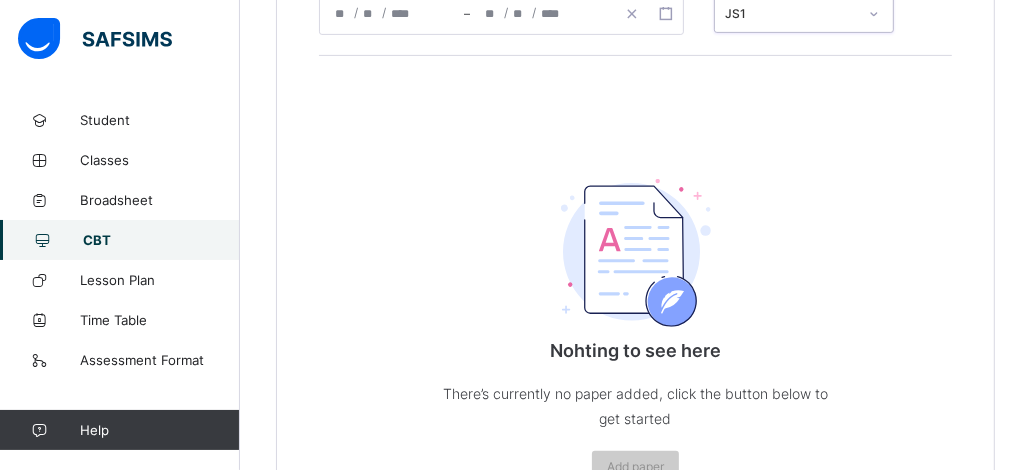 scroll, scrollTop: 531, scrollLeft: 0, axis: vertical 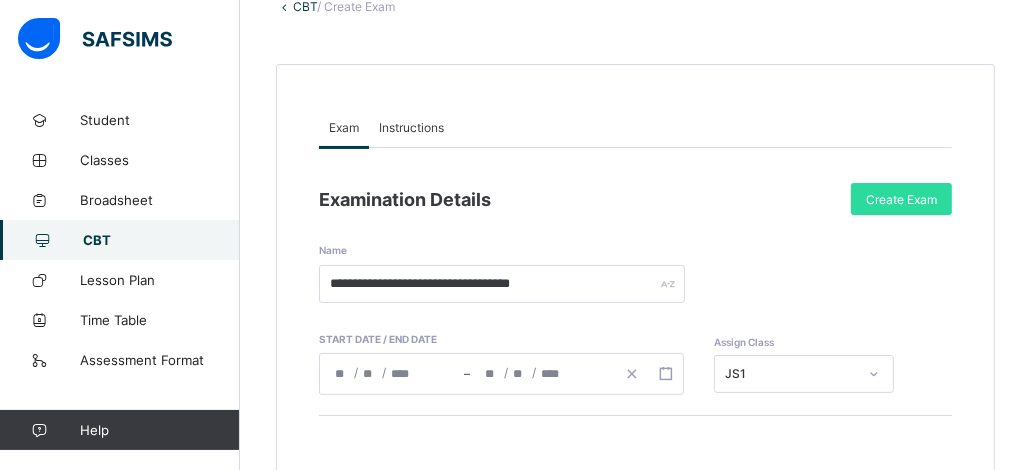 click on "Exam" at bounding box center [344, 127] 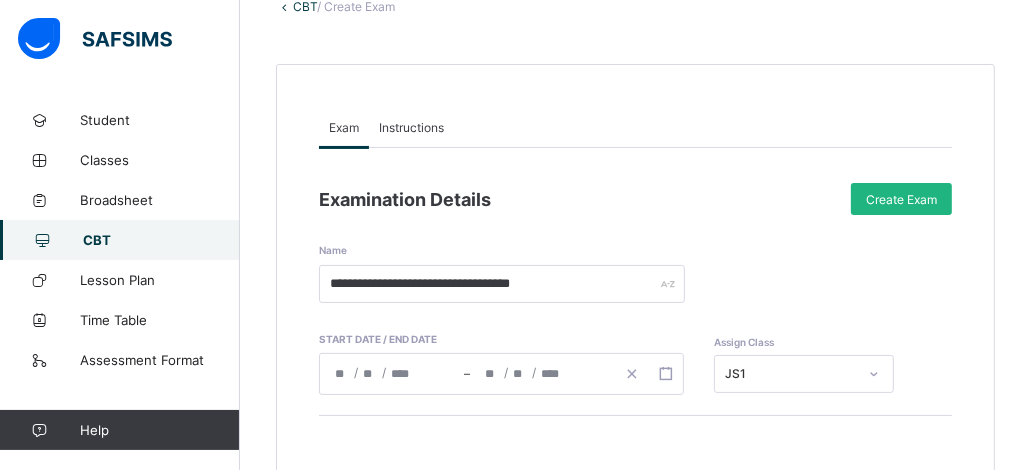 click on "Create Exam" at bounding box center (901, 199) 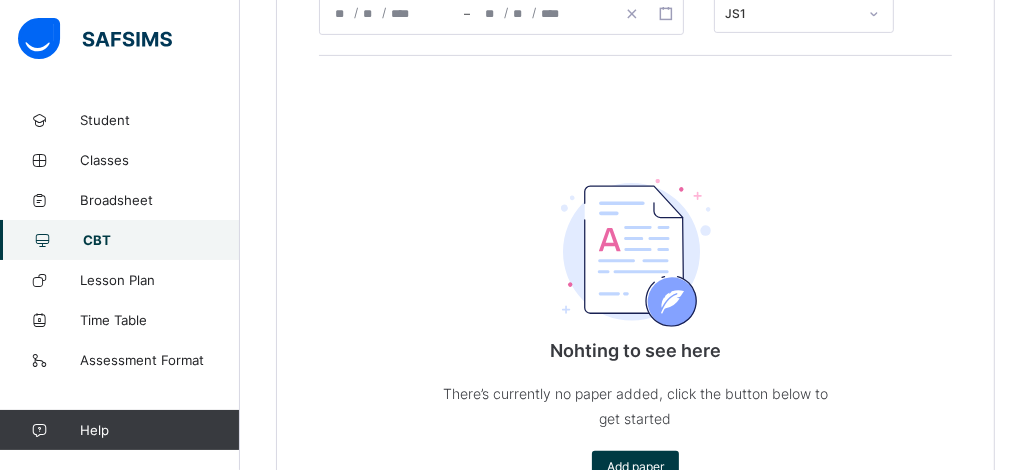 scroll, scrollTop: 531, scrollLeft: 0, axis: vertical 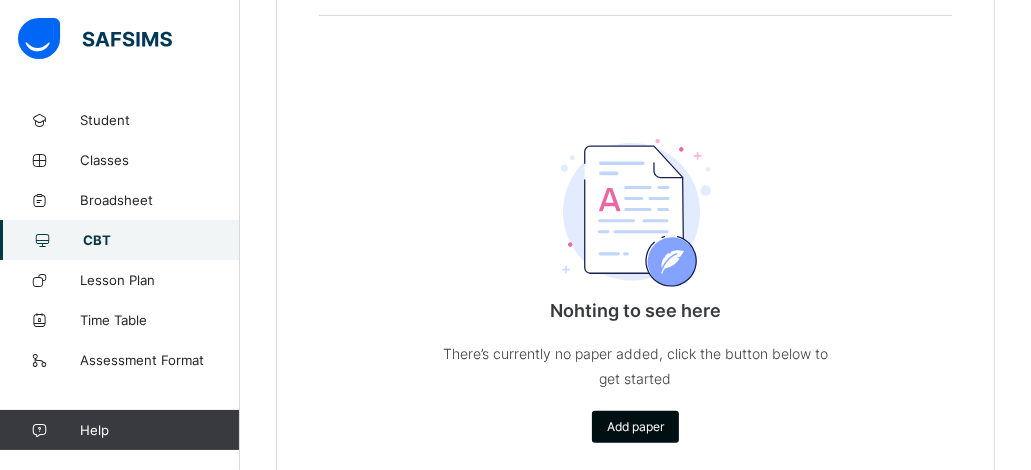 click on "Add paper" at bounding box center (635, 426) 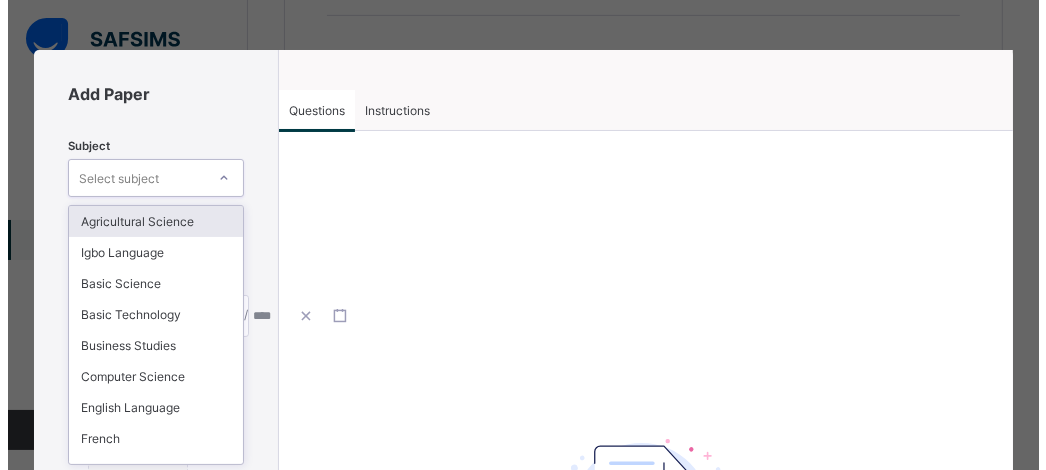 scroll, scrollTop: 44, scrollLeft: 0, axis: vertical 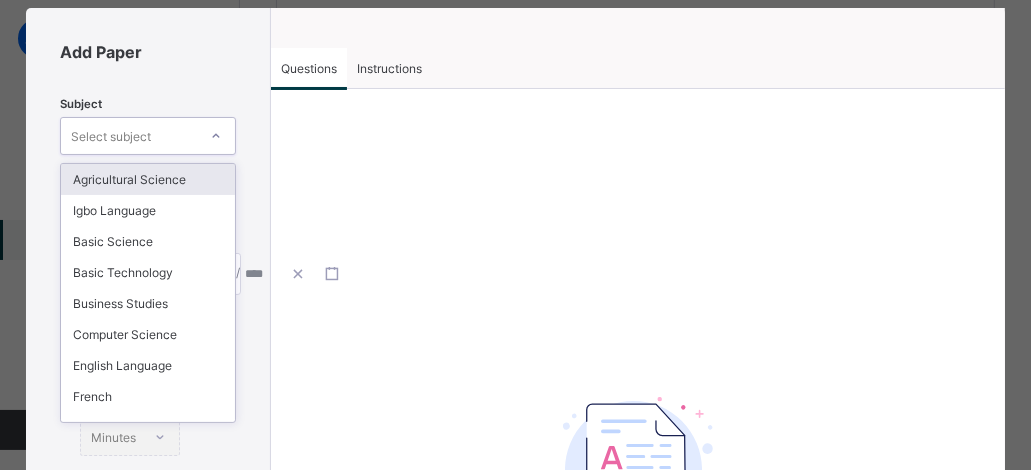 click on "option Agricultural Science focused, 1 of 21. 21 results available. Use Up and Down to choose options, press Enter to select the currently focused option, press Escape to exit the menu, press Tab to select the option and exit the menu. Select subject Agricultural Science Igbo Language Basic Science Basic Technology Business Studies Computer Science English Language French Guidance and Counselling History Home Economics Information And Communication Technology Literature In English Mathematics Physical And Health Education Social Studies Security Education Moral Instruction [DEMOGRAPHIC_DATA] Religious Studies Cultural/Creative Arts Civic Education" at bounding box center [148, 136] 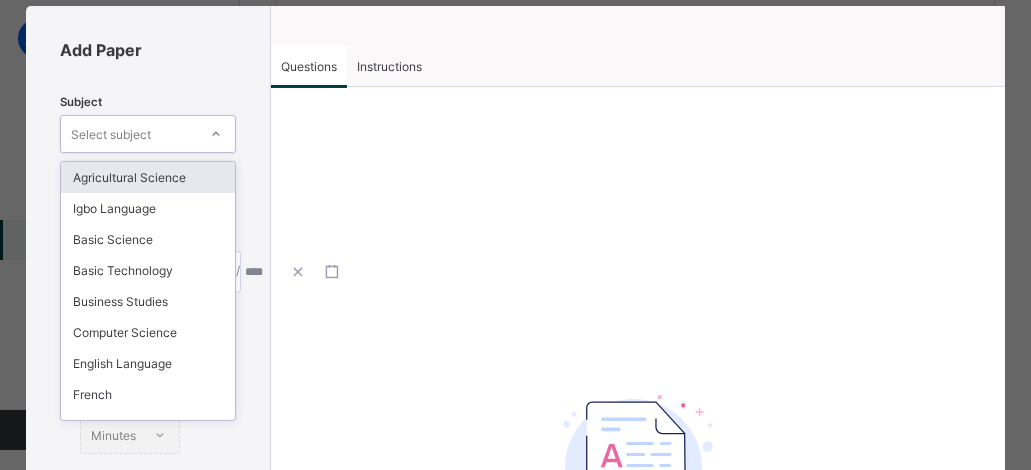 click on "Agricultural Science" at bounding box center (148, 177) 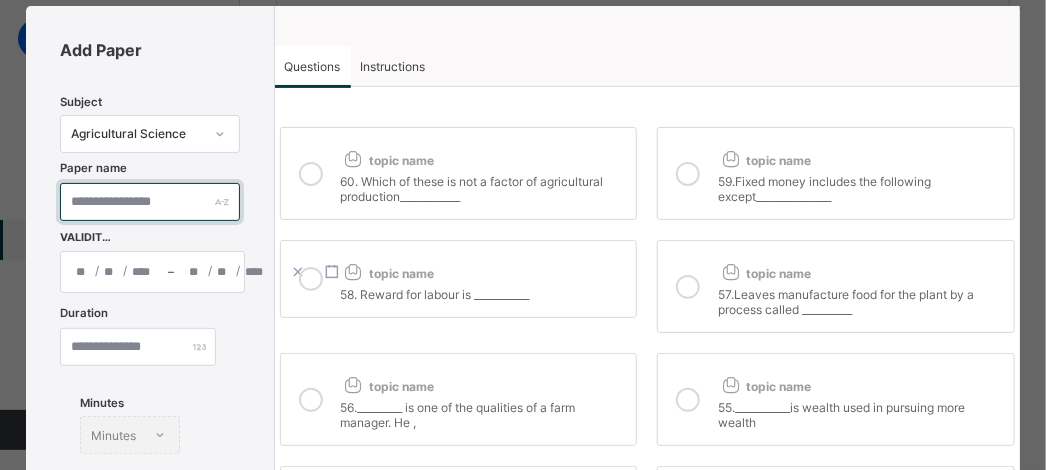 click at bounding box center [149, 202] 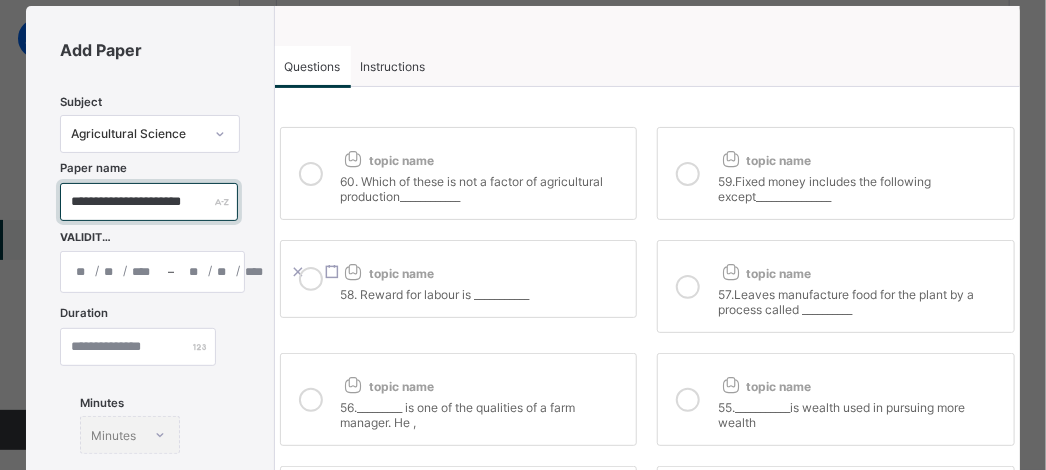 scroll, scrollTop: 0, scrollLeft: 20, axis: horizontal 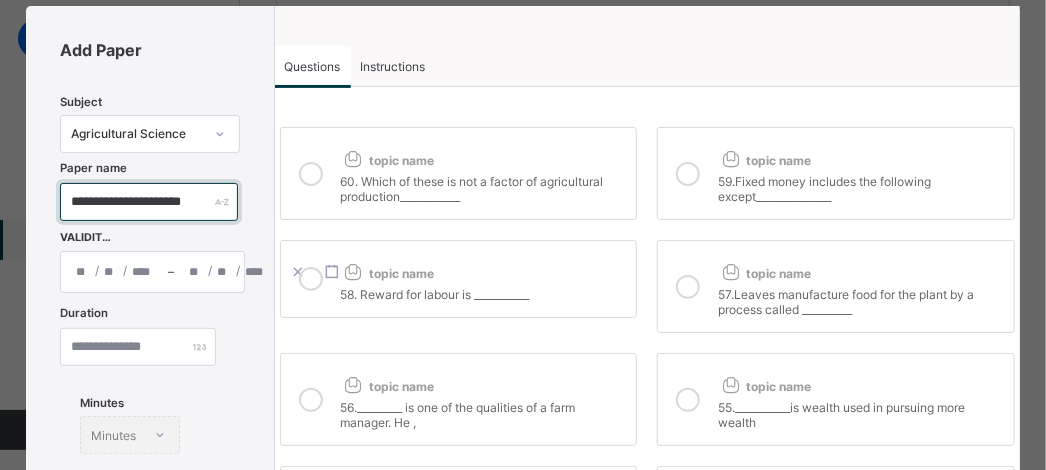 type on "**********" 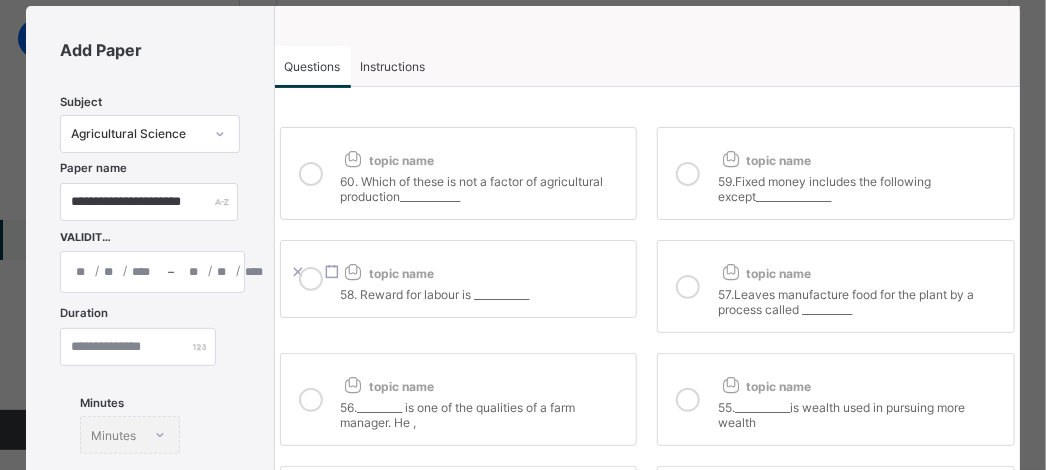 scroll, scrollTop: 0, scrollLeft: 0, axis: both 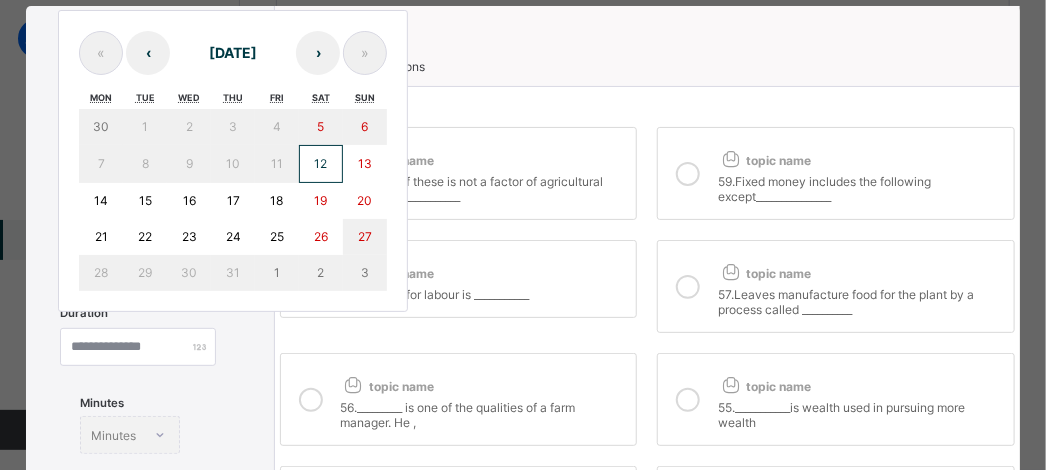 click on "/ / – / / « ‹ [DATE] › » Mon Tue Wed Thu Fri Sat Sun 30 1 2 3 4 5 6 7 8 9 10 11 12 13 14 15 16 17 18 19 20 21 22 23 24 25 26 27 28 29 30 31 1 2 3" at bounding box center [152, 272] 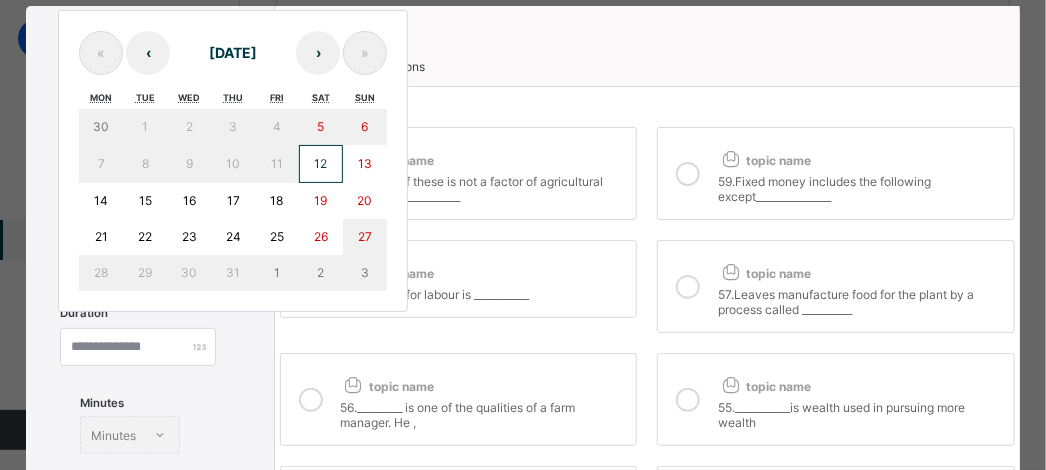 click on "14" at bounding box center (101, 200) 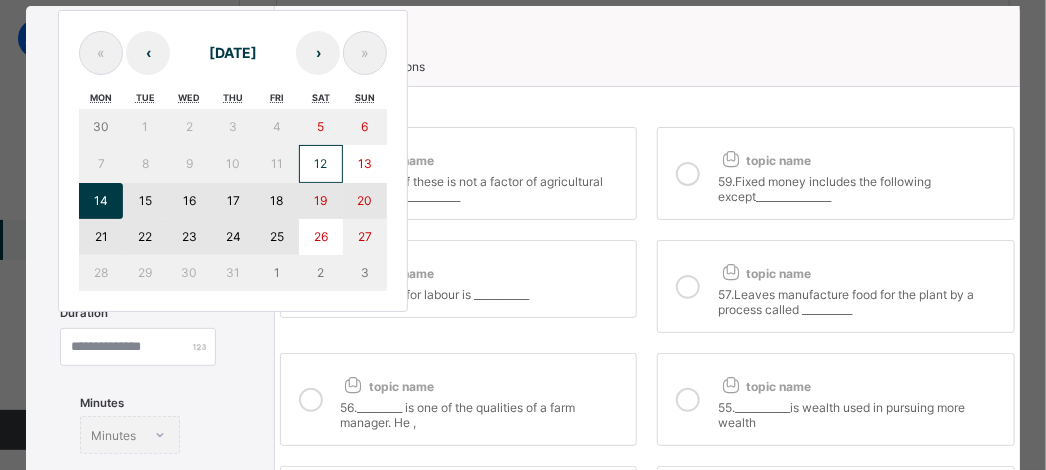 click on "25" at bounding box center [277, 236] 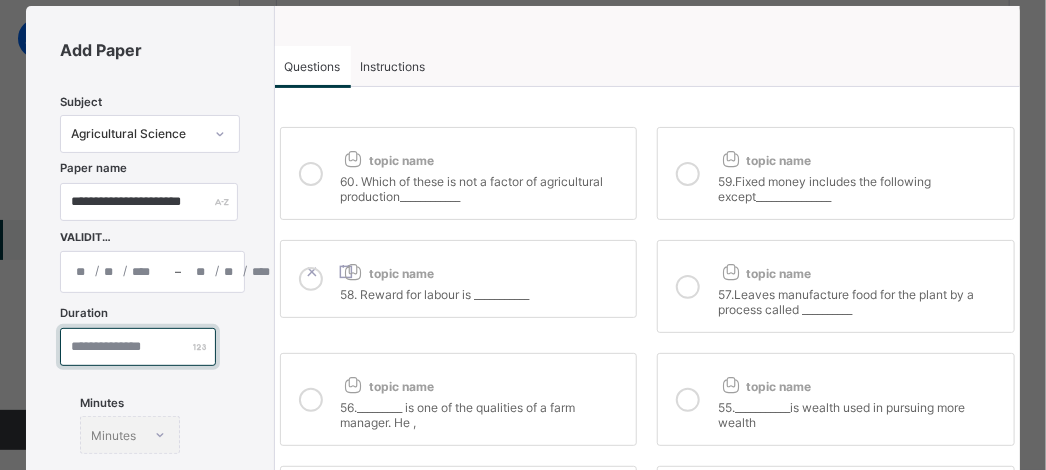 click at bounding box center [138, 347] 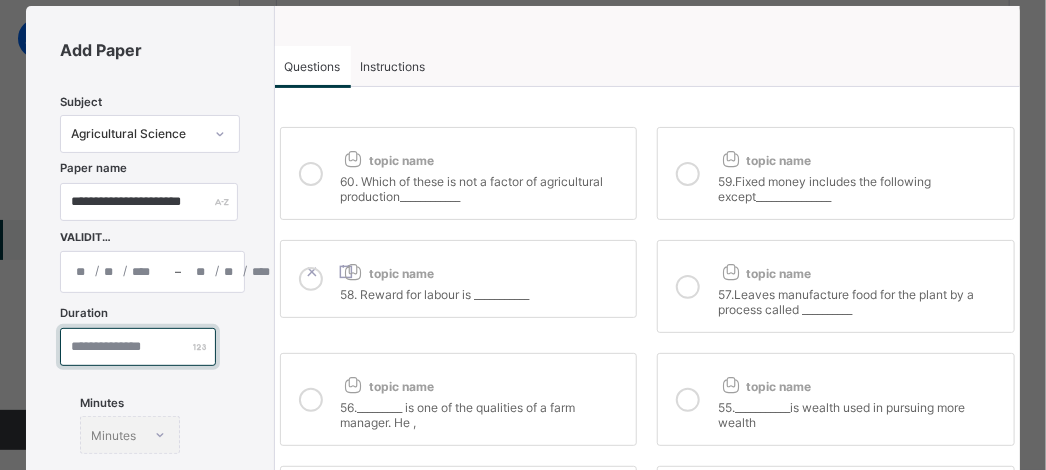 scroll, scrollTop: 456, scrollLeft: 0, axis: vertical 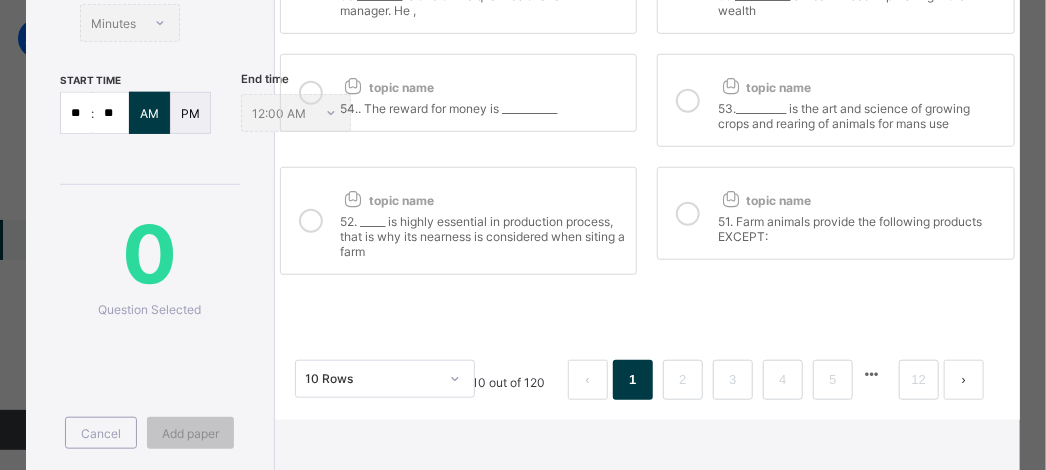 type on "***" 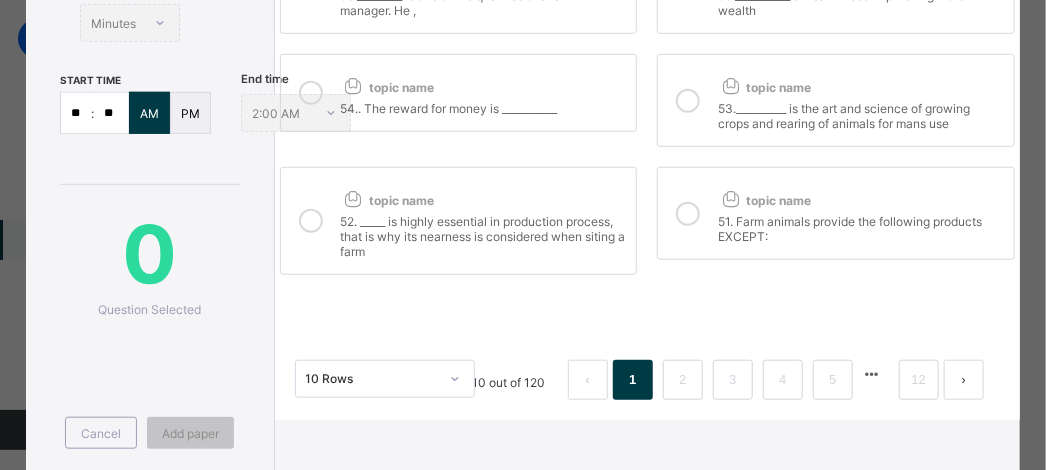 click on "**" at bounding box center (76, 113) 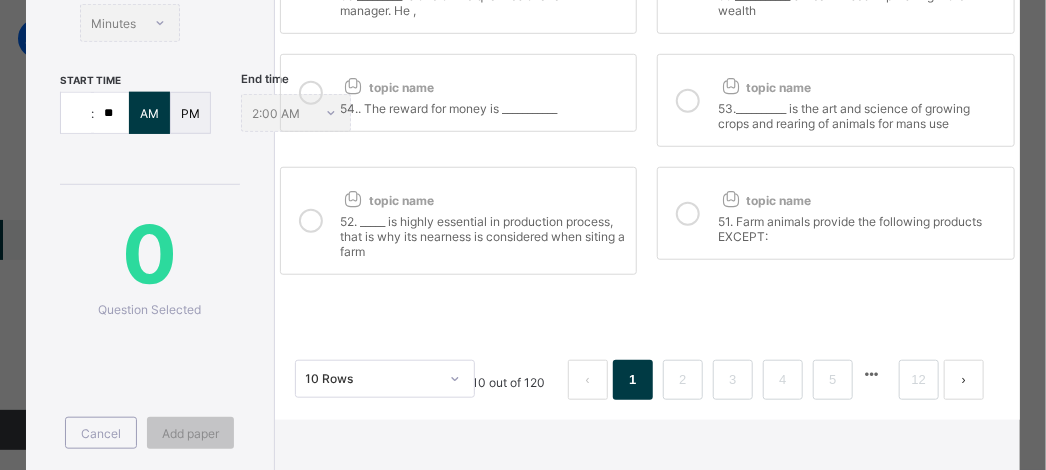 scroll, scrollTop: 44, scrollLeft: 0, axis: vertical 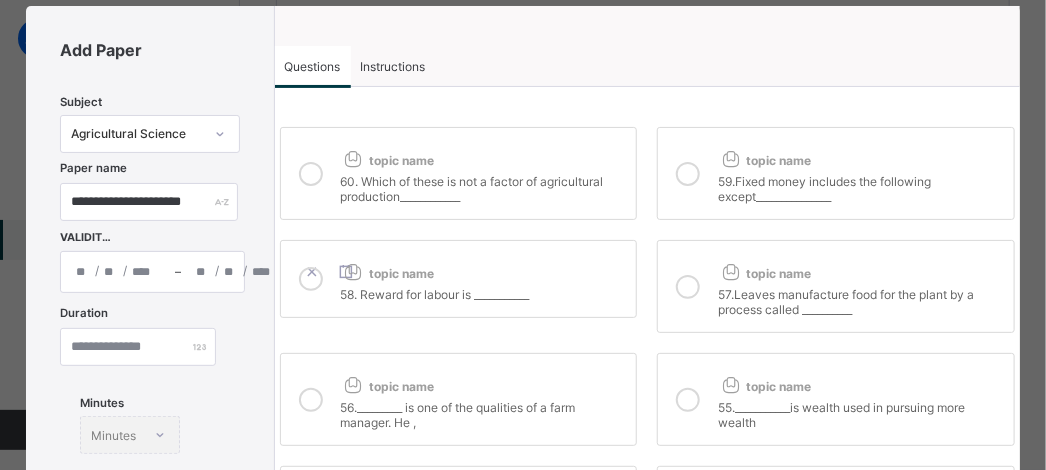type 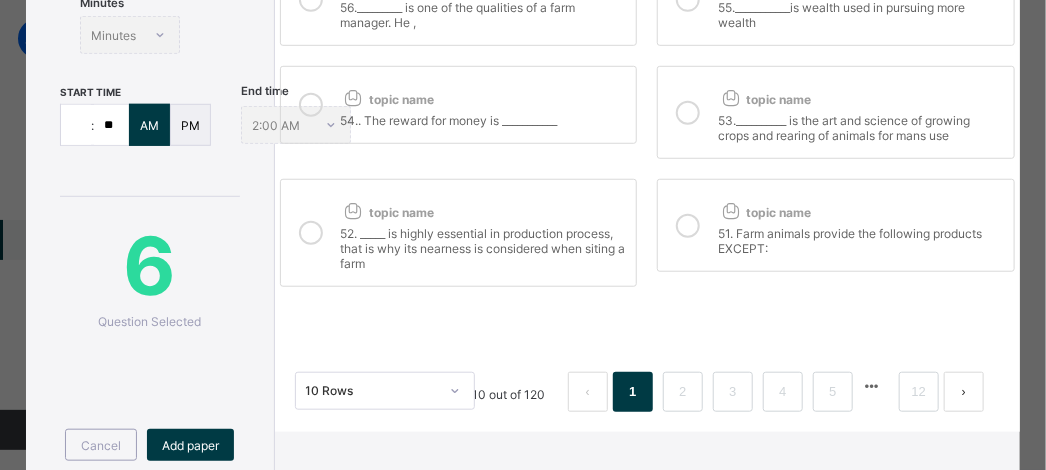 scroll, scrollTop: 484, scrollLeft: 0, axis: vertical 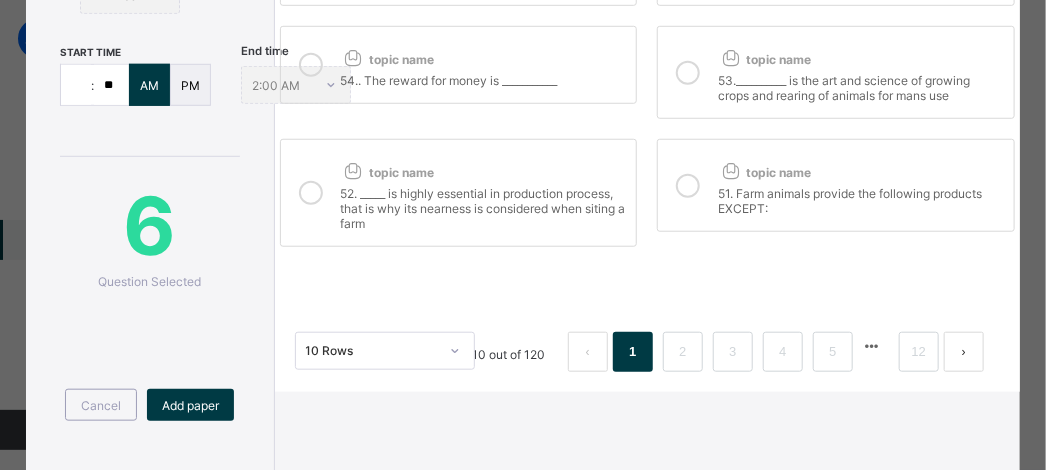 click at bounding box center [311, 65] 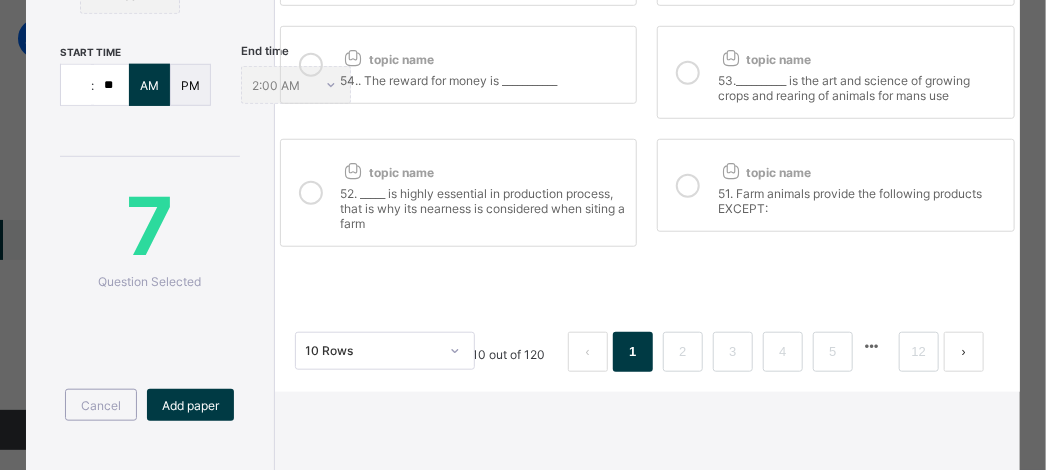 click at bounding box center [688, 73] 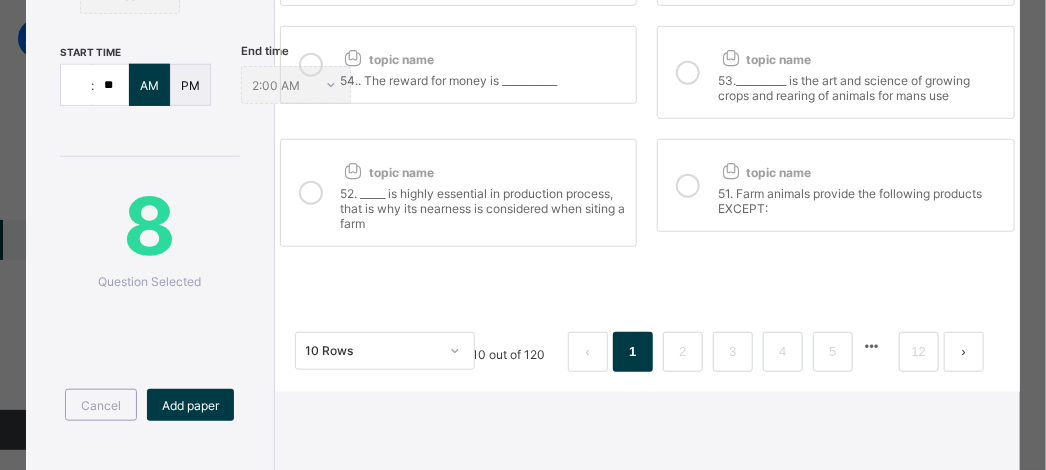 click at bounding box center (311, 193) 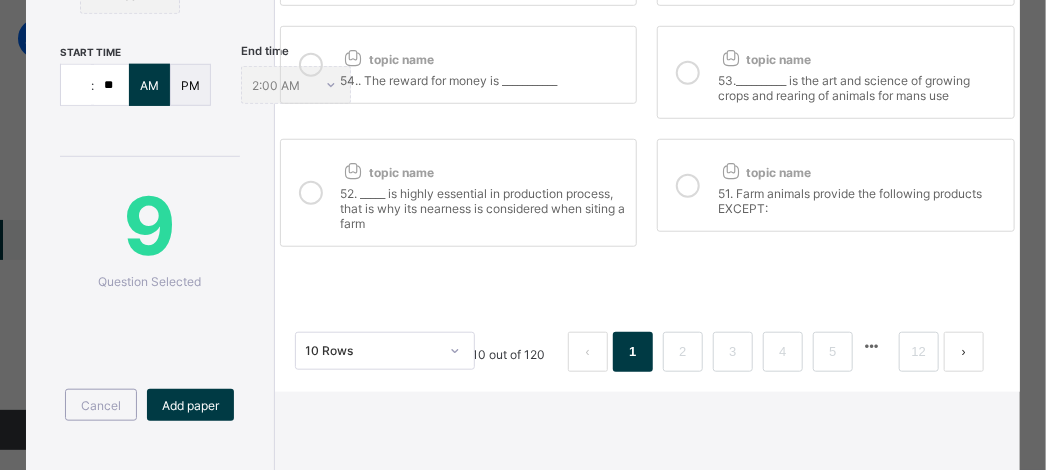 click at bounding box center [688, 186] 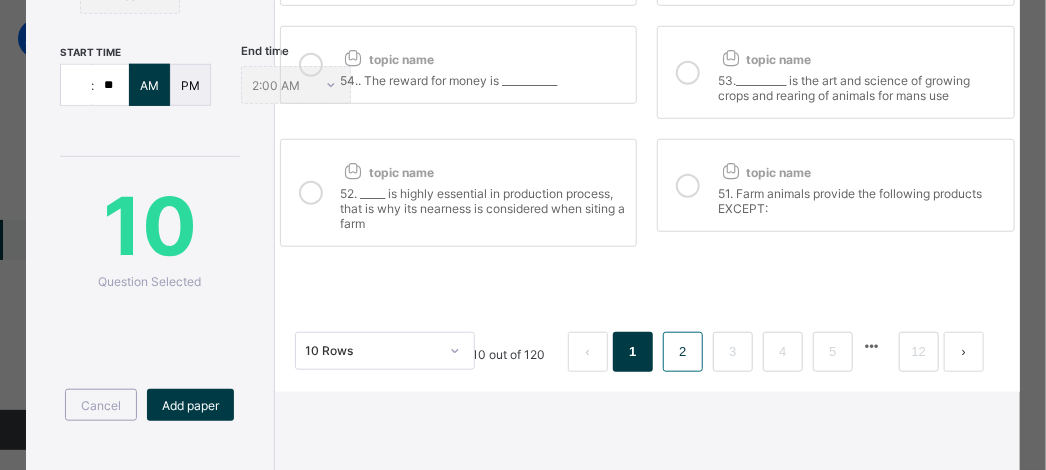 click on "2" at bounding box center (682, 352) 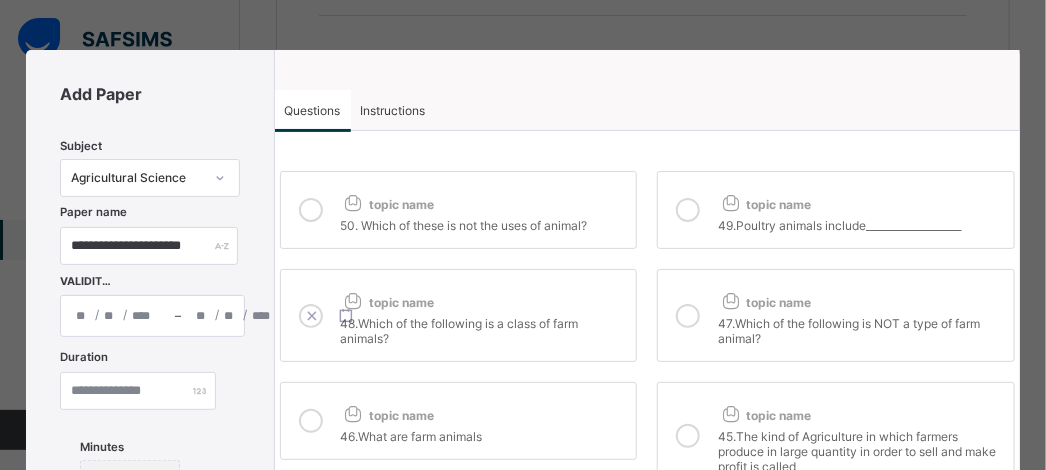 scroll, scrollTop: 0, scrollLeft: 0, axis: both 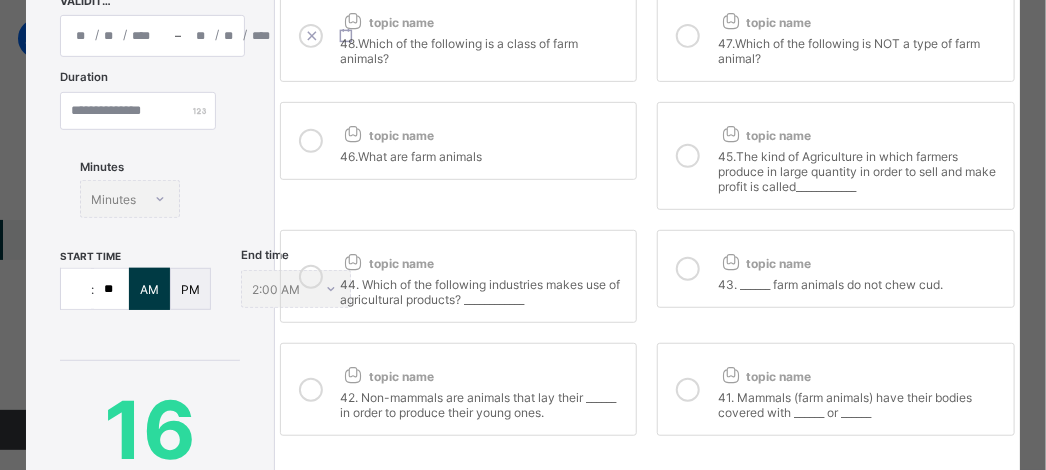 click at bounding box center [311, 277] 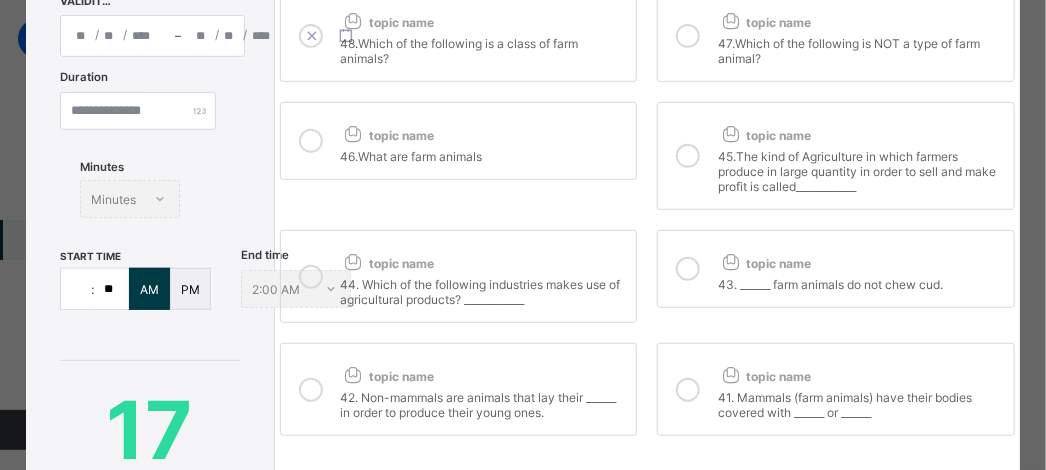 click at bounding box center (688, 269) 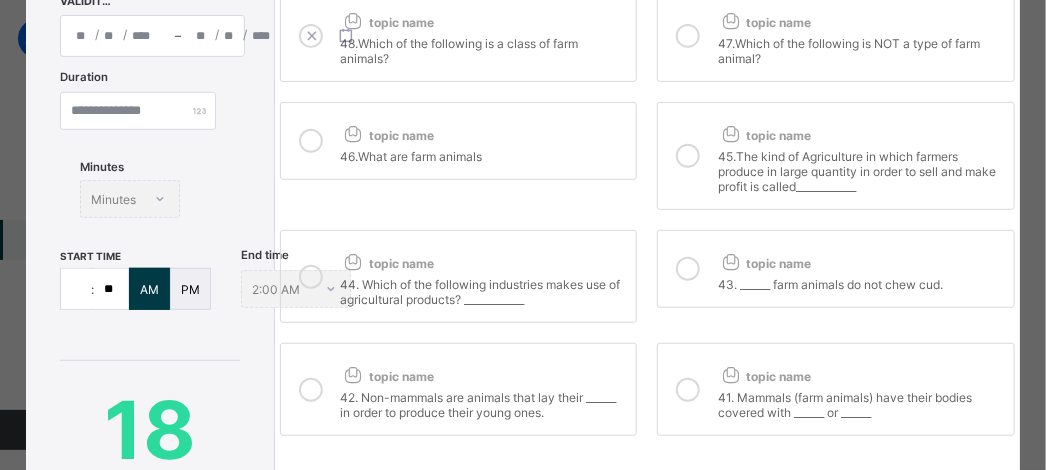 click at bounding box center (311, 390) 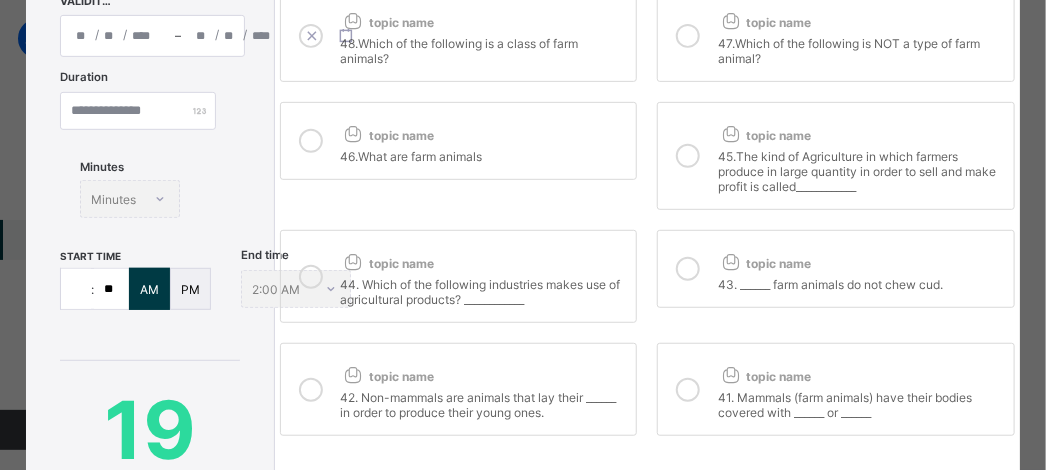 click at bounding box center (688, 390) 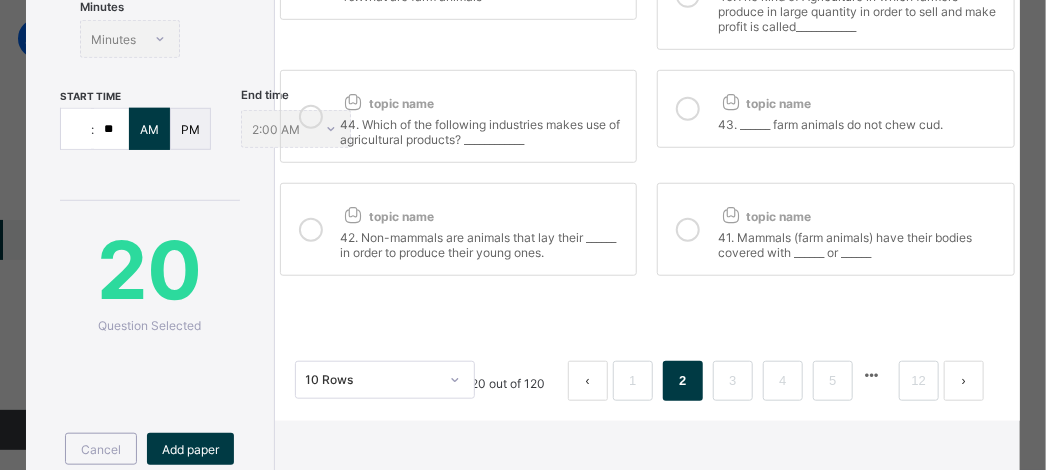 scroll, scrollTop: 480, scrollLeft: 0, axis: vertical 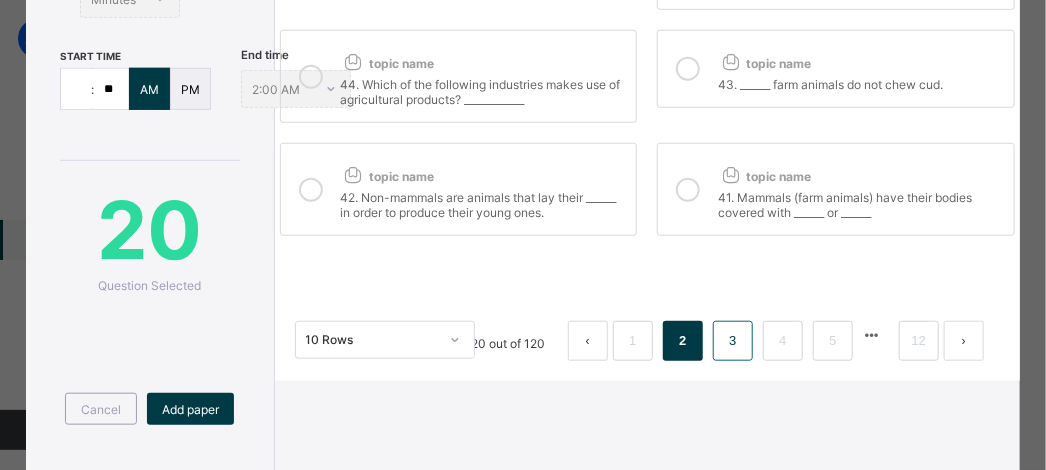 click on "3" at bounding box center [732, 341] 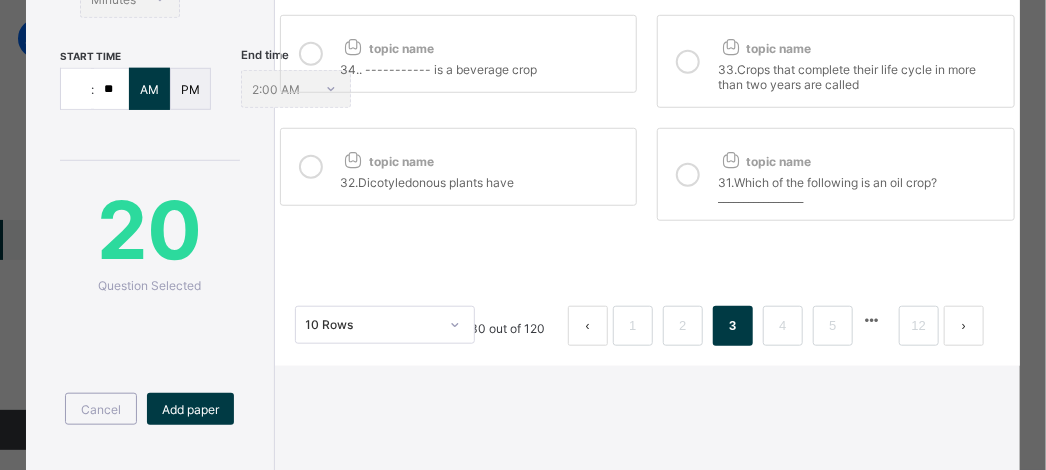 click at bounding box center (311, 167) 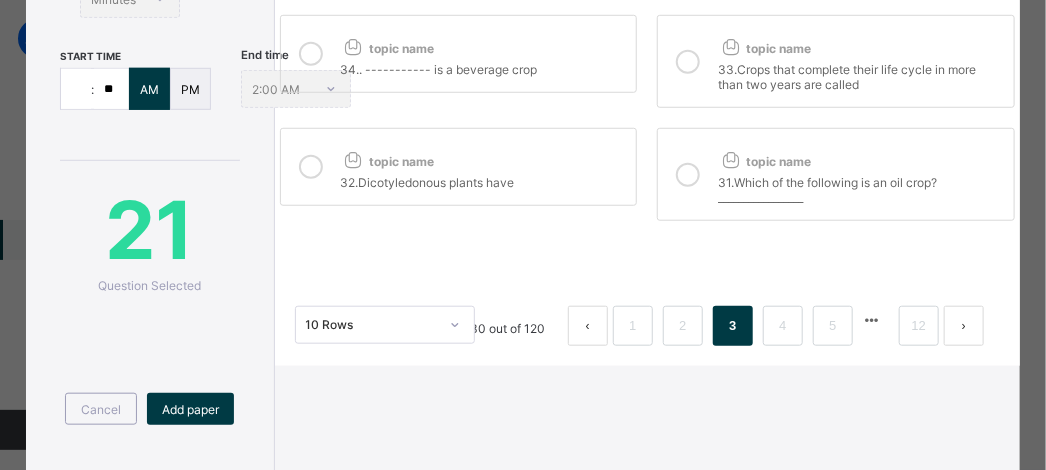 click at bounding box center (688, 175) 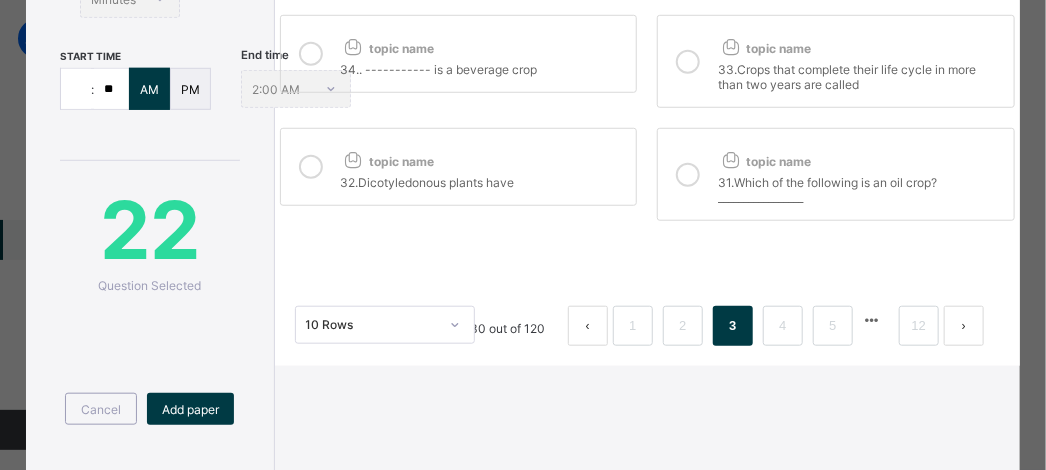 click at bounding box center [688, 62] 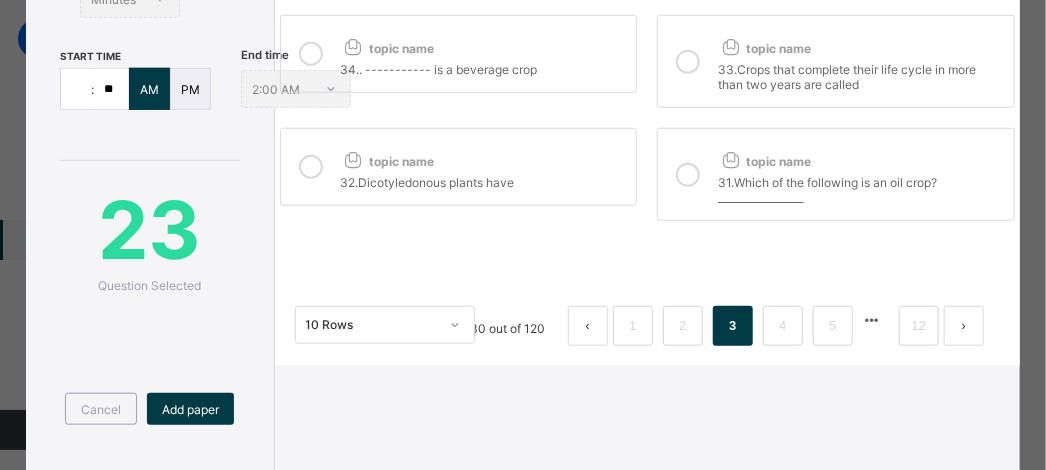 click at bounding box center [311, 54] 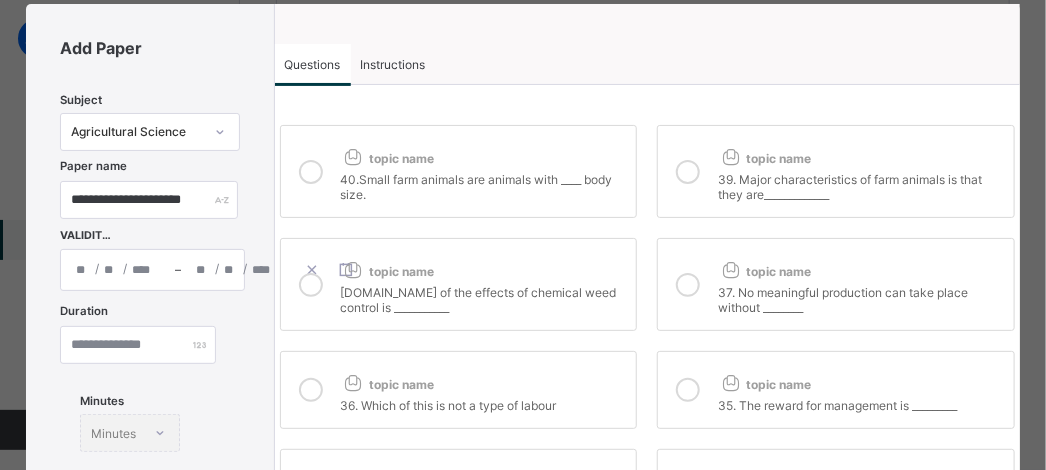 scroll, scrollTop: 0, scrollLeft: 0, axis: both 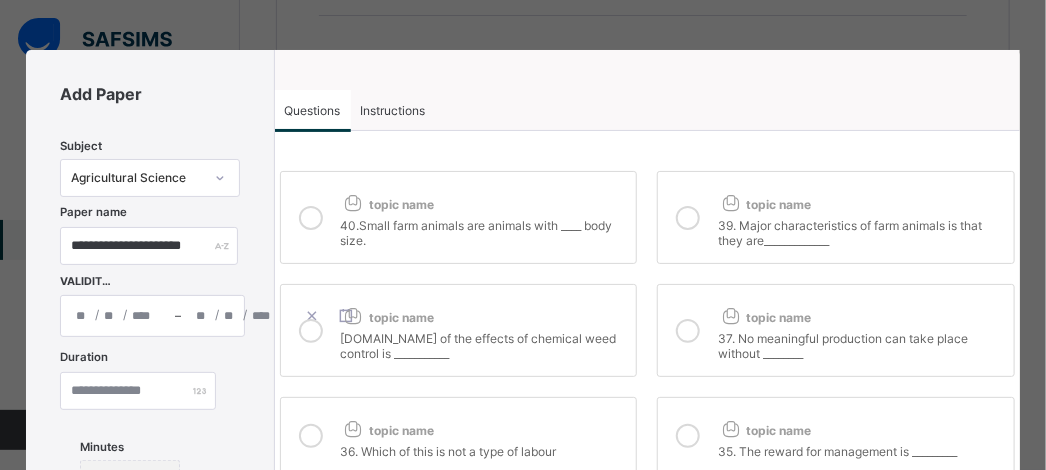 click at bounding box center (311, 218) 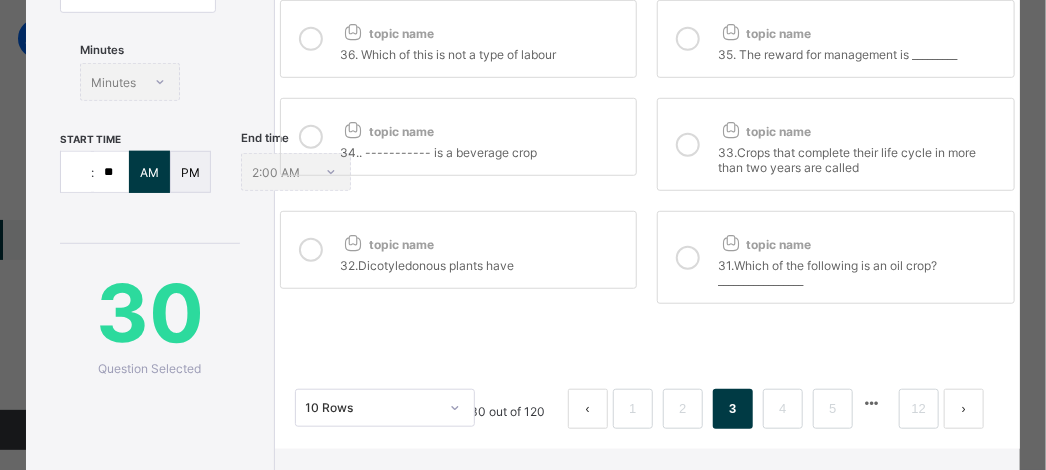 scroll, scrollTop: 400, scrollLeft: 0, axis: vertical 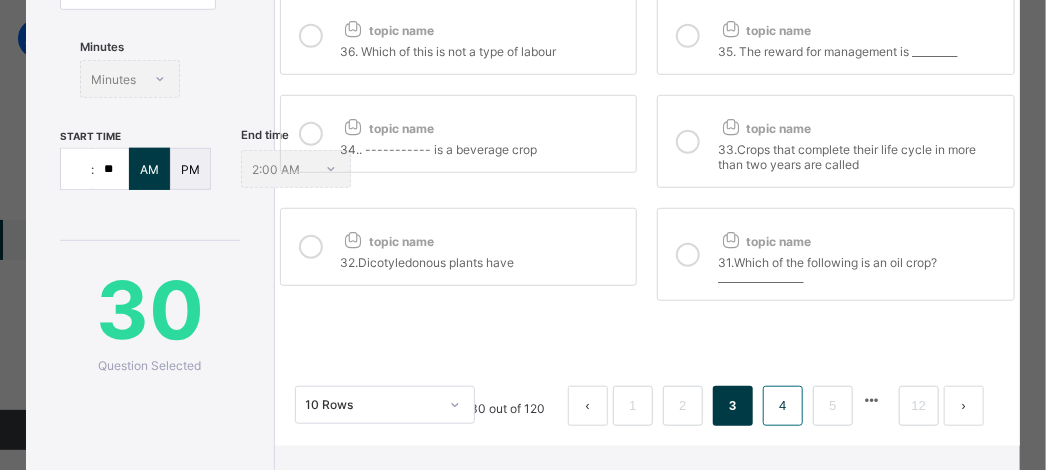 click on "4" at bounding box center [782, 406] 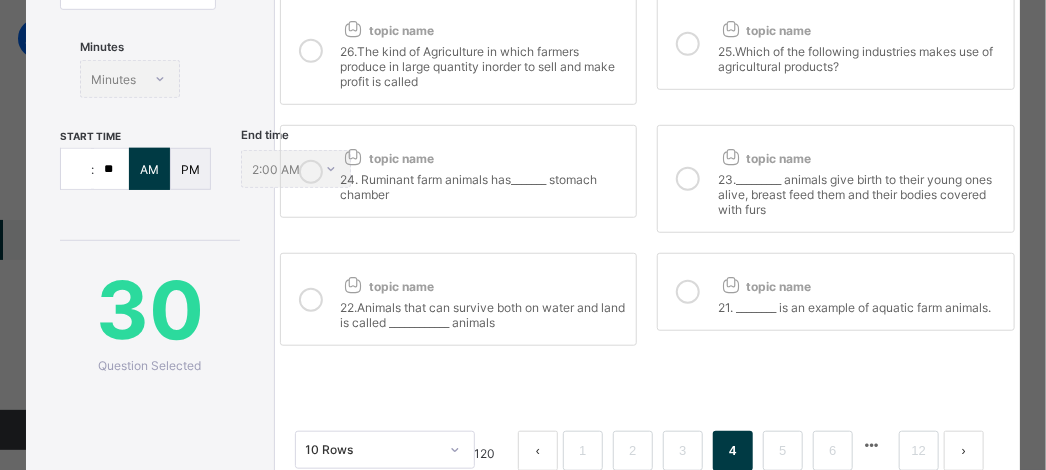 click at bounding box center (311, 300) 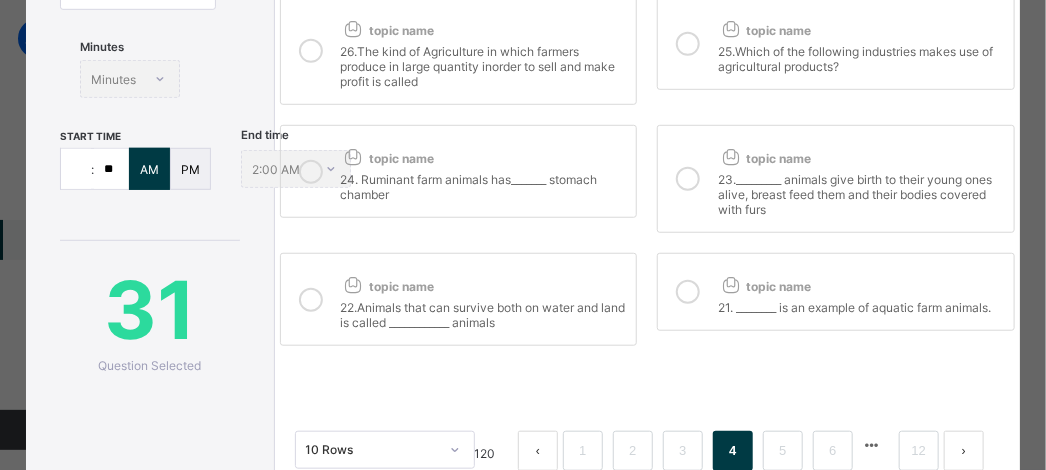 click at bounding box center [688, 292] 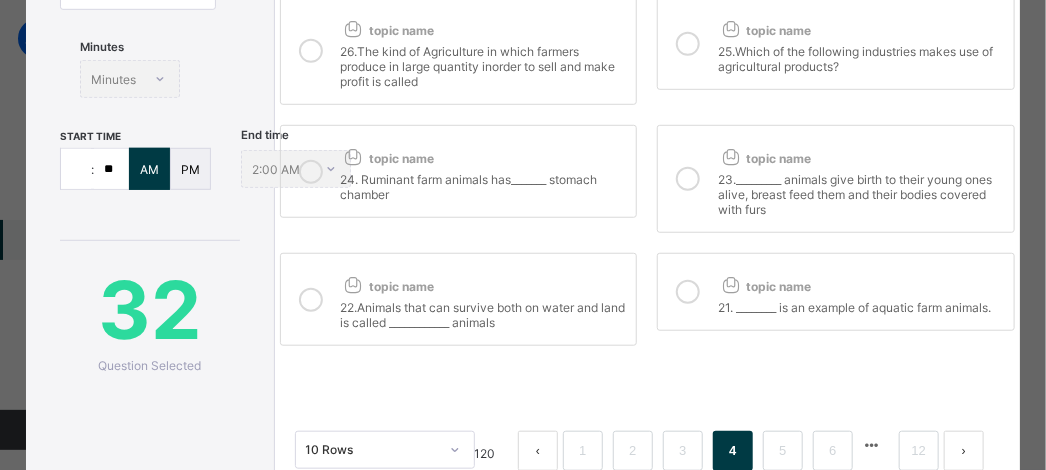 click at bounding box center (688, 179) 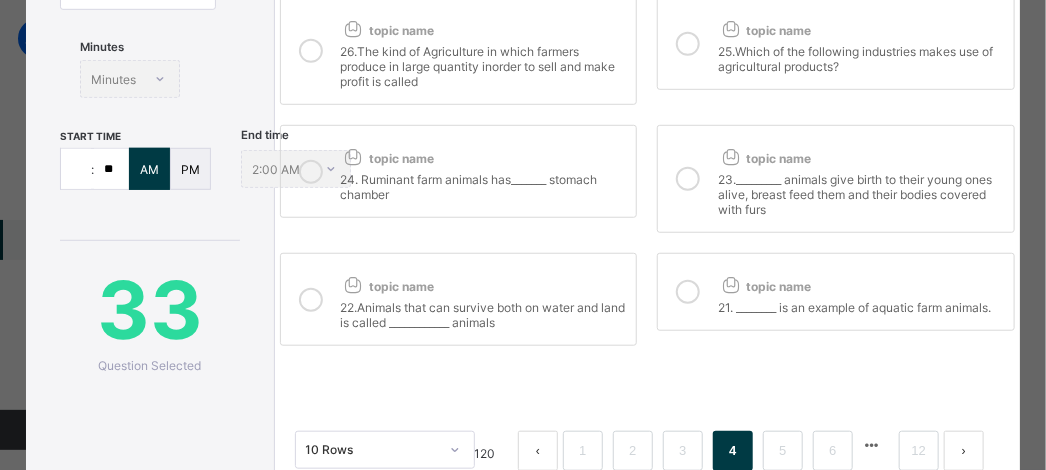 click at bounding box center (311, 172) 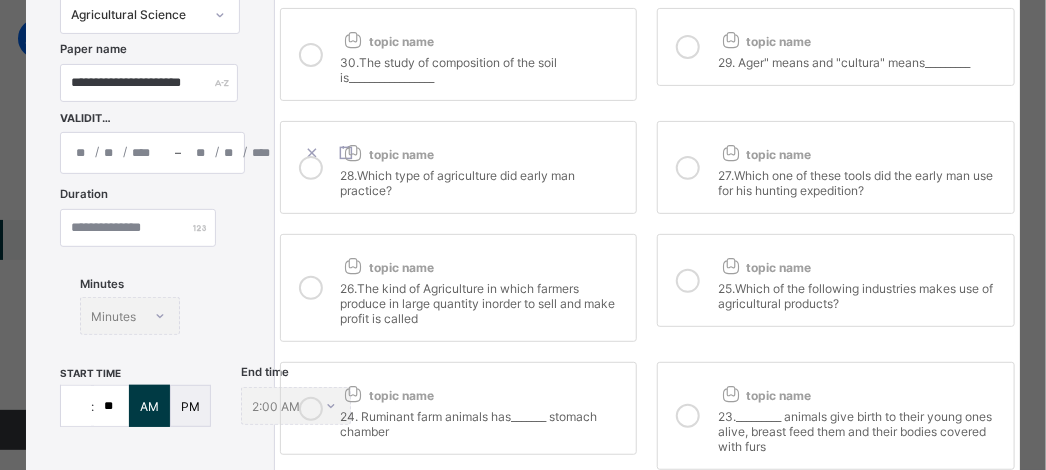 scroll, scrollTop: 0, scrollLeft: 0, axis: both 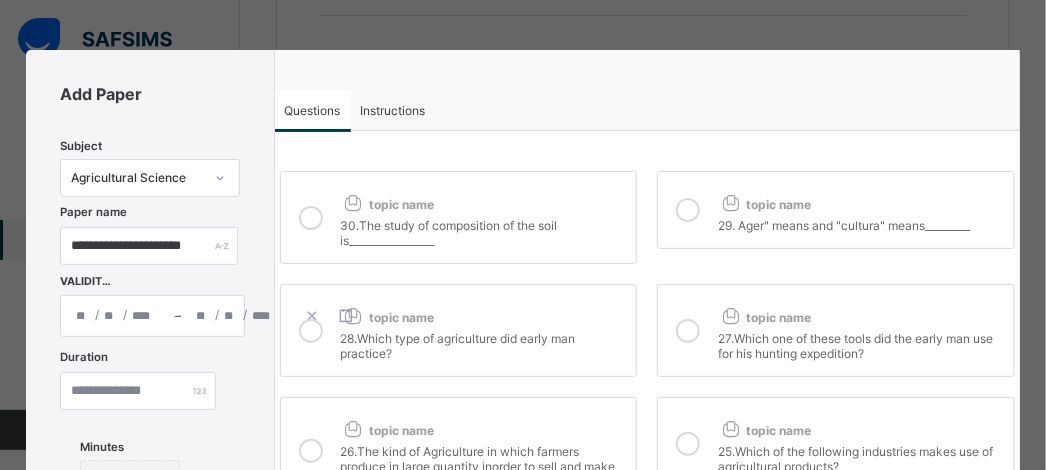 click at bounding box center (311, 218) 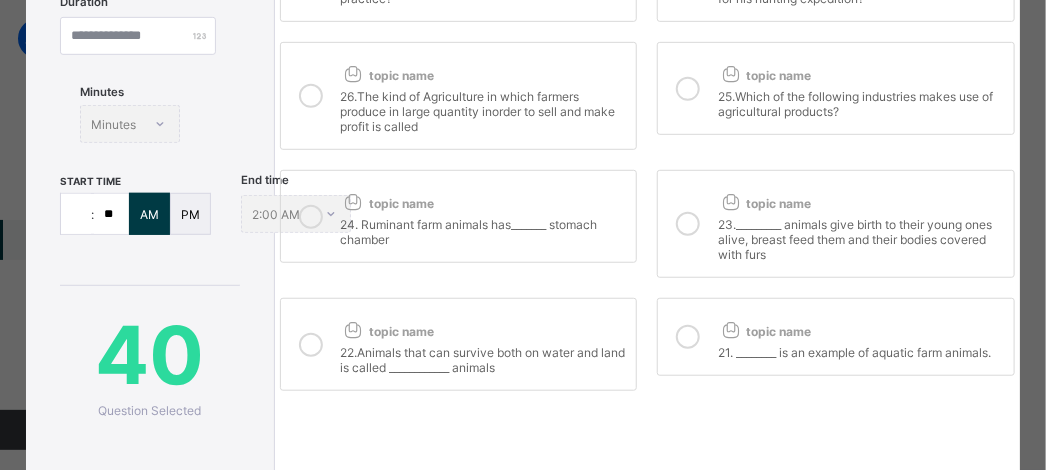 scroll, scrollTop: 560, scrollLeft: 0, axis: vertical 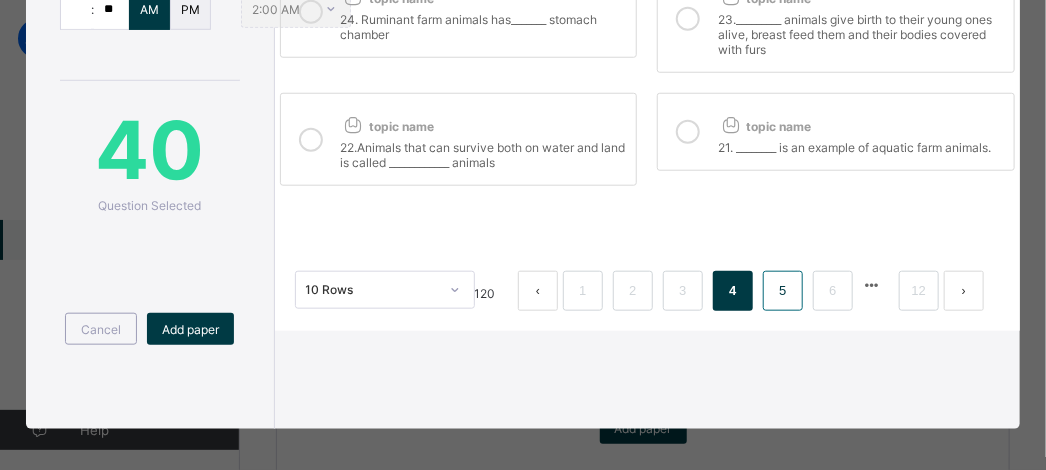click on "5" at bounding box center (782, 291) 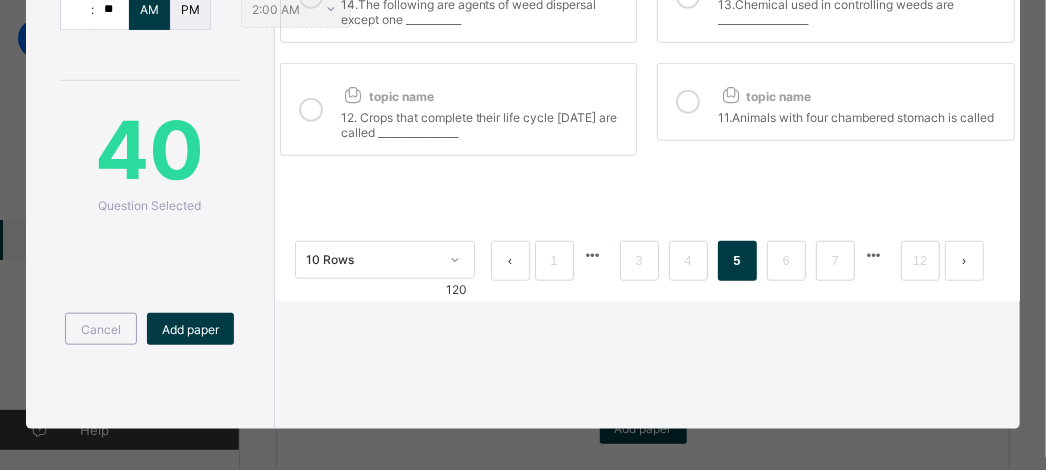 click at bounding box center [311, 110] 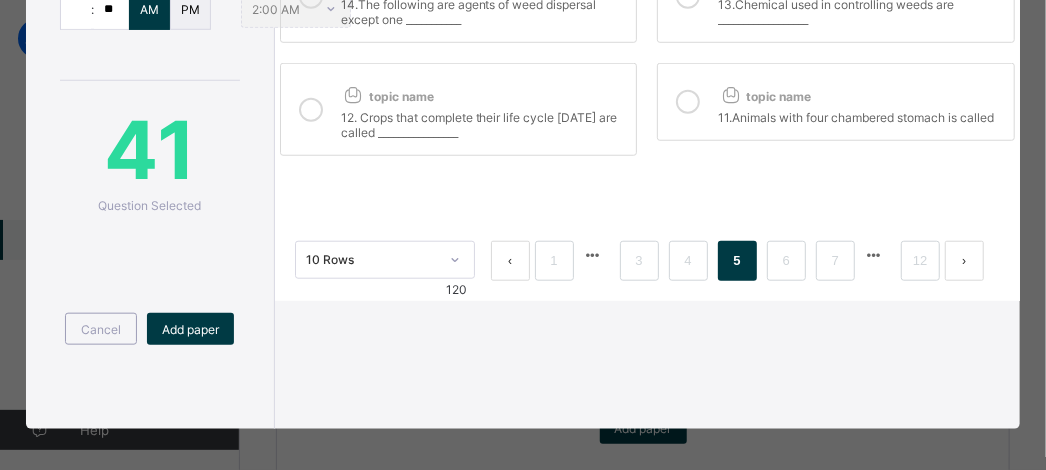 click at bounding box center [688, 102] 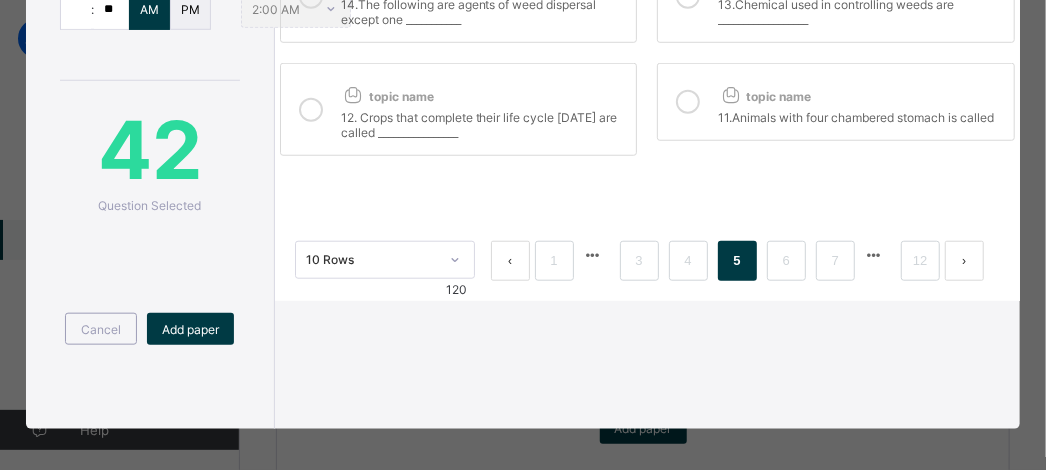 click at bounding box center [688, -3] 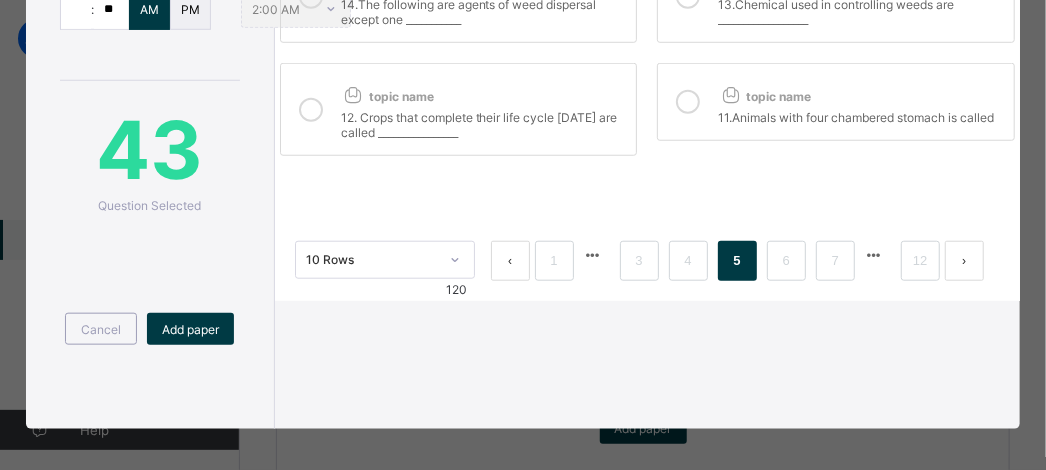 click at bounding box center (311, -3) 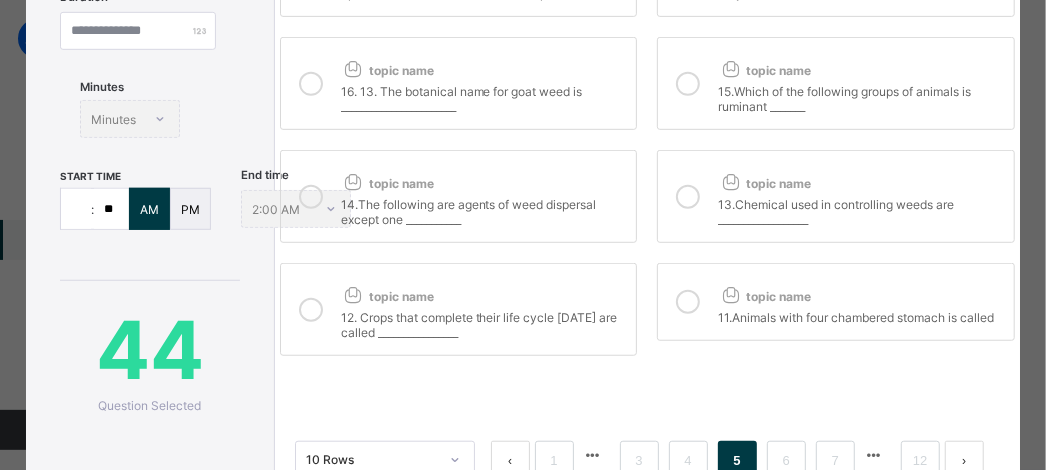 scroll, scrollTop: 320, scrollLeft: 0, axis: vertical 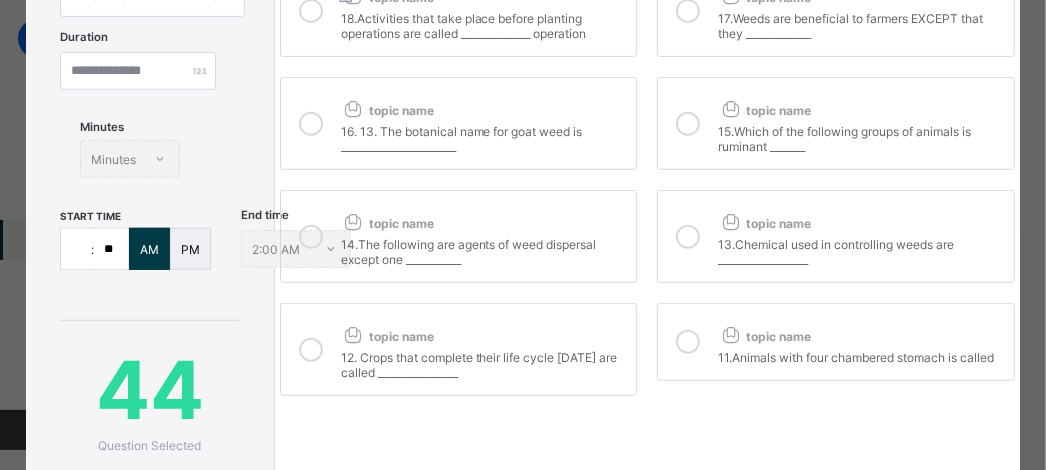 click at bounding box center (311, 124) 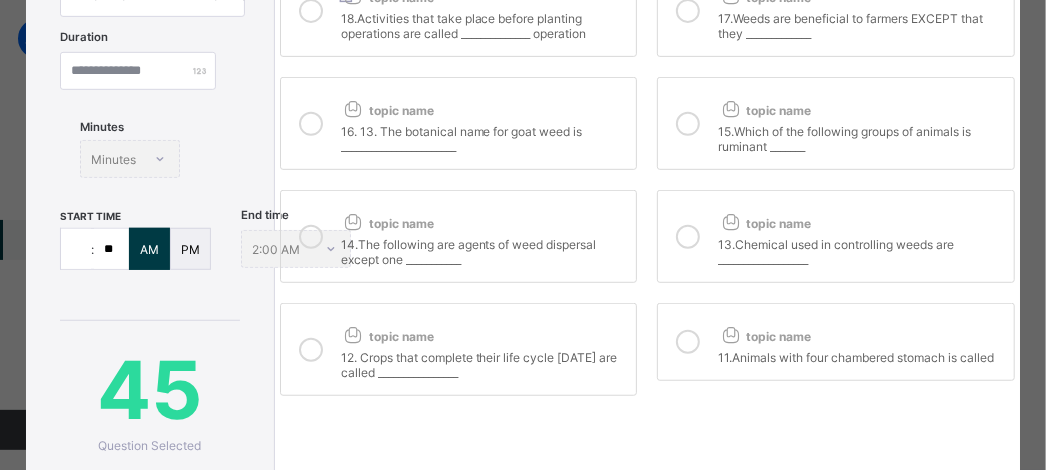 click at bounding box center [688, 124] 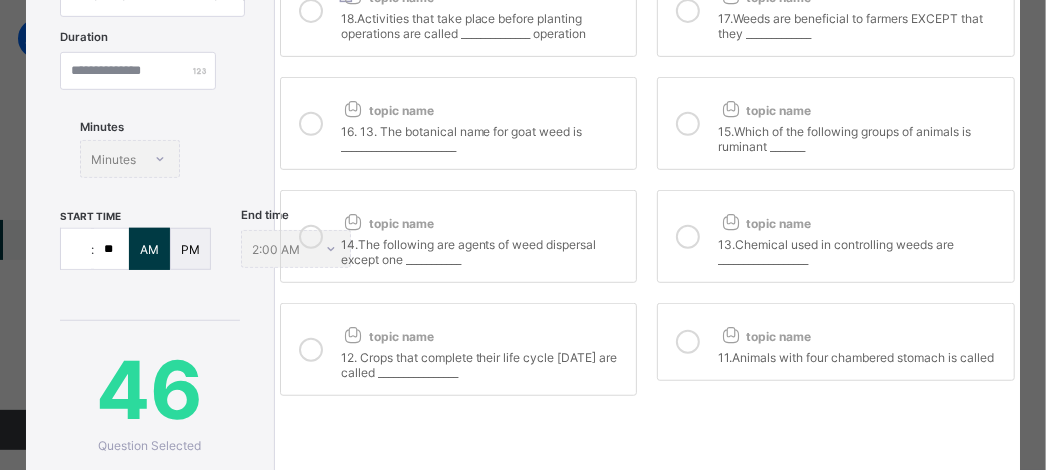click at bounding box center (311, 11) 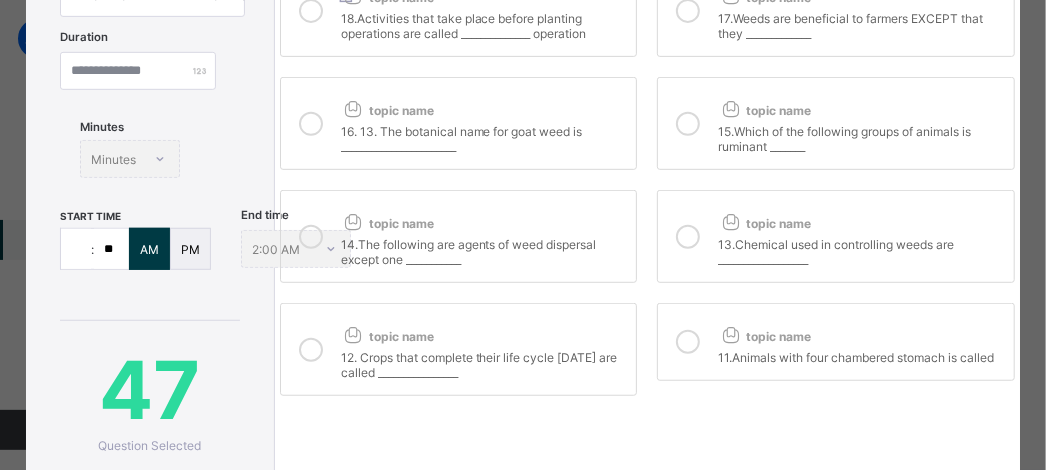 click at bounding box center [688, 11] 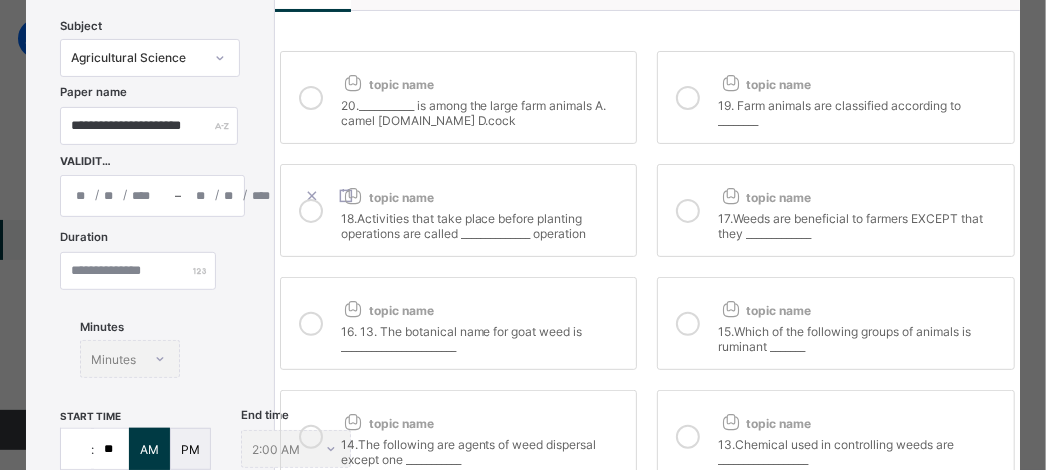 scroll, scrollTop: 80, scrollLeft: 0, axis: vertical 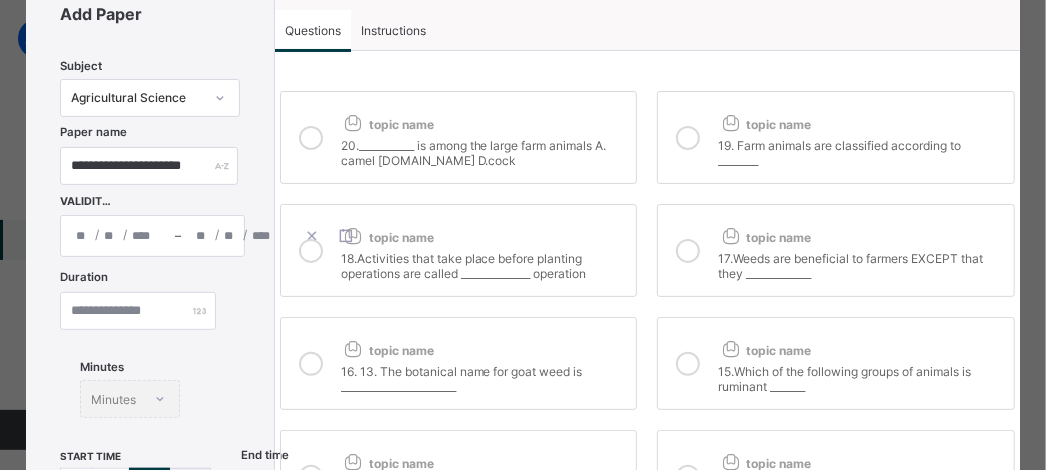 click at bounding box center (311, 138) 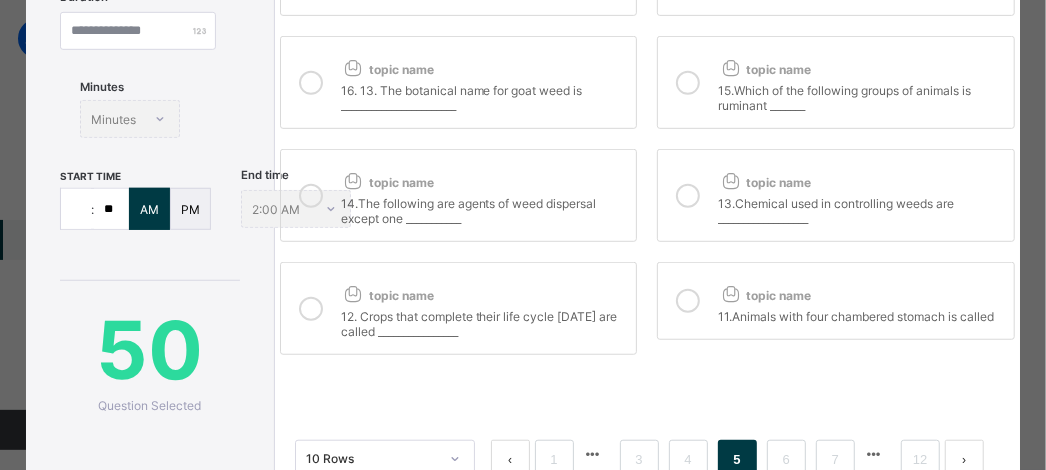scroll, scrollTop: 400, scrollLeft: 0, axis: vertical 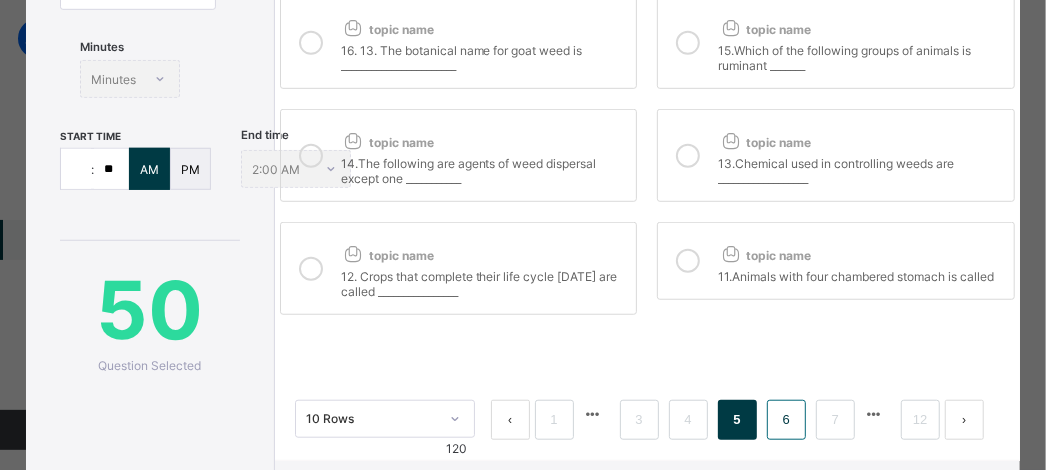click on "6" at bounding box center (786, 420) 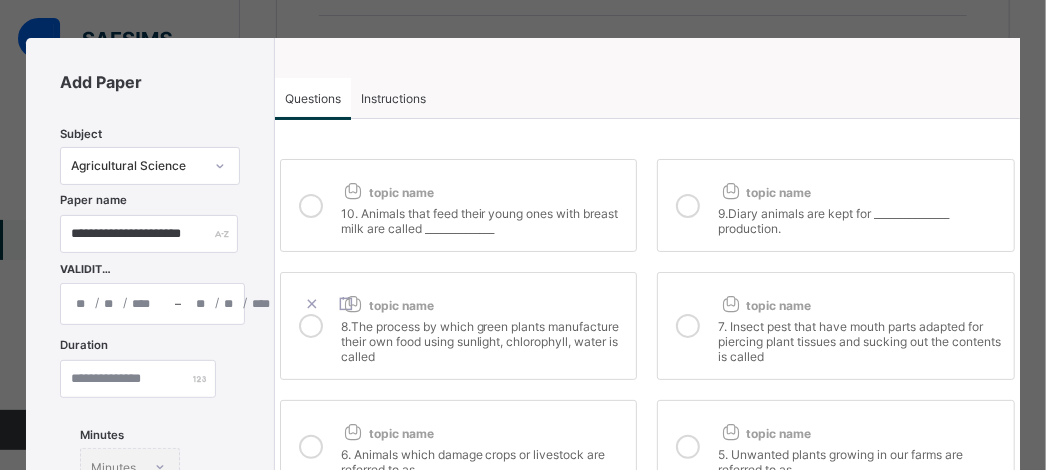 scroll, scrollTop: 0, scrollLeft: 0, axis: both 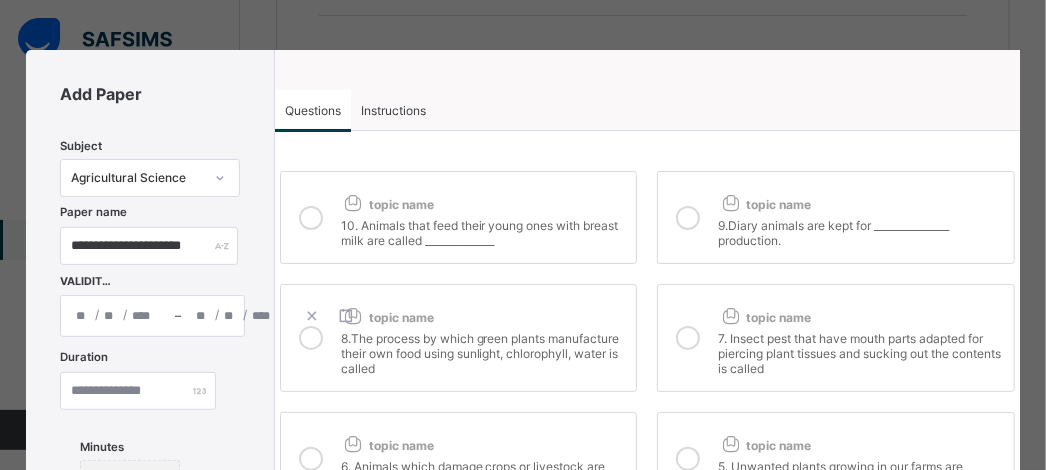 click at bounding box center (311, 218) 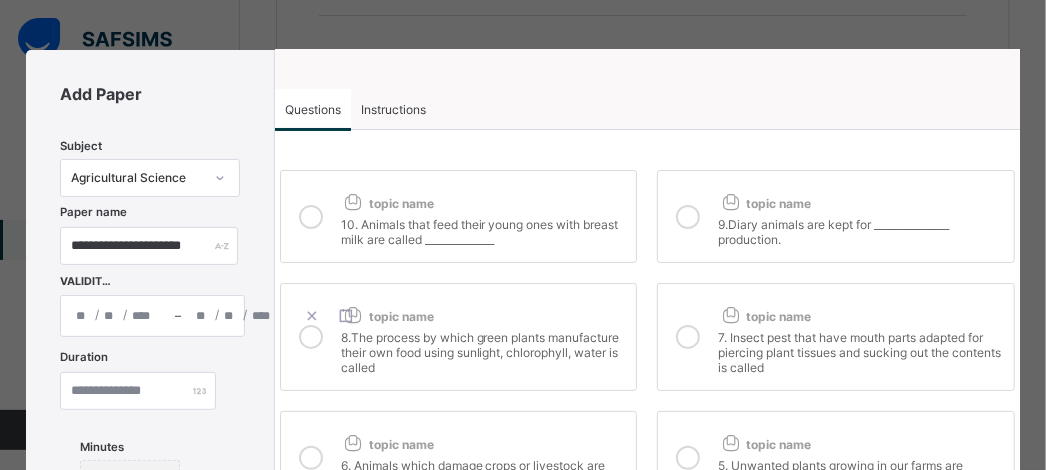 scroll, scrollTop: 412, scrollLeft: 0, axis: vertical 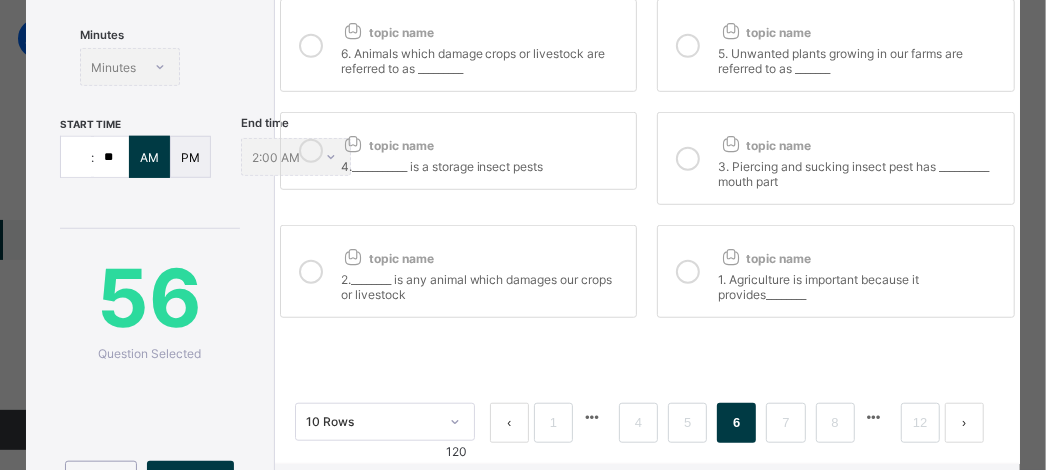 click at bounding box center [311, 151] 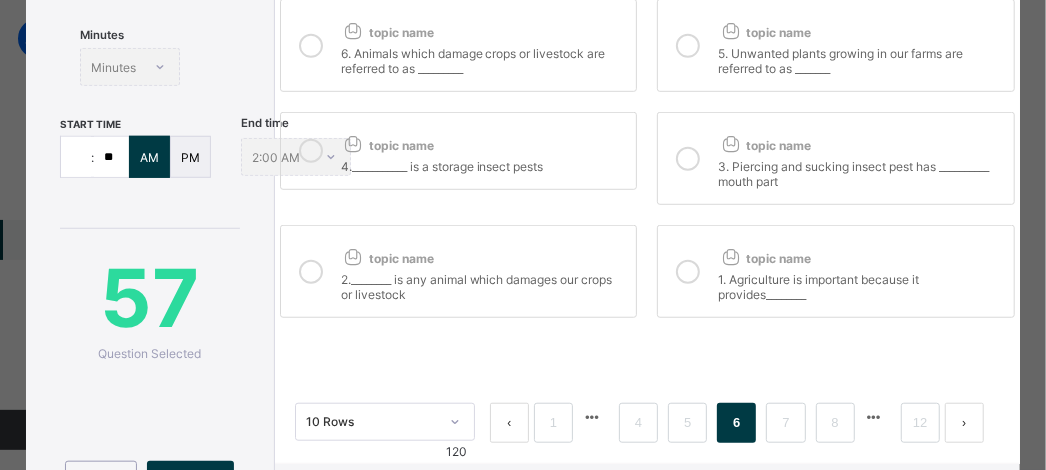 click at bounding box center [688, 159] 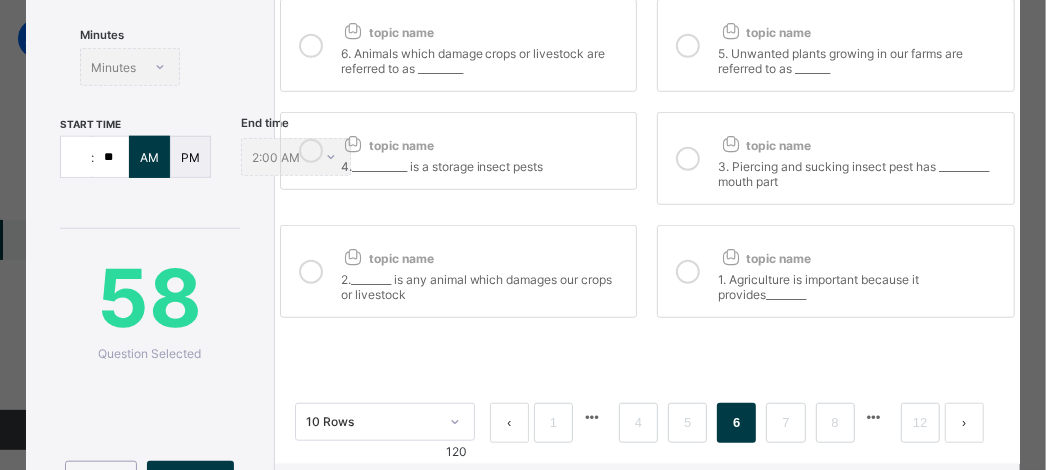 click at bounding box center (311, 272) 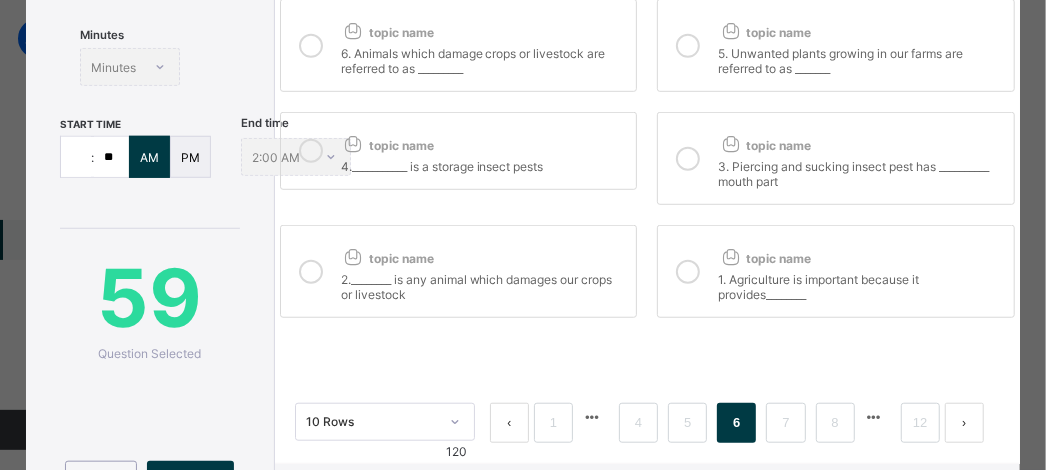 click at bounding box center (688, 272) 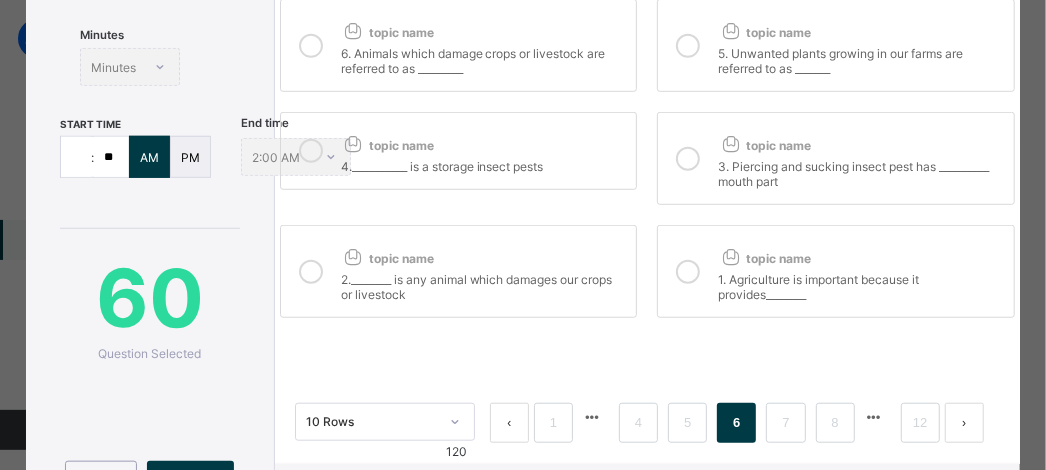 scroll, scrollTop: 0, scrollLeft: 0, axis: both 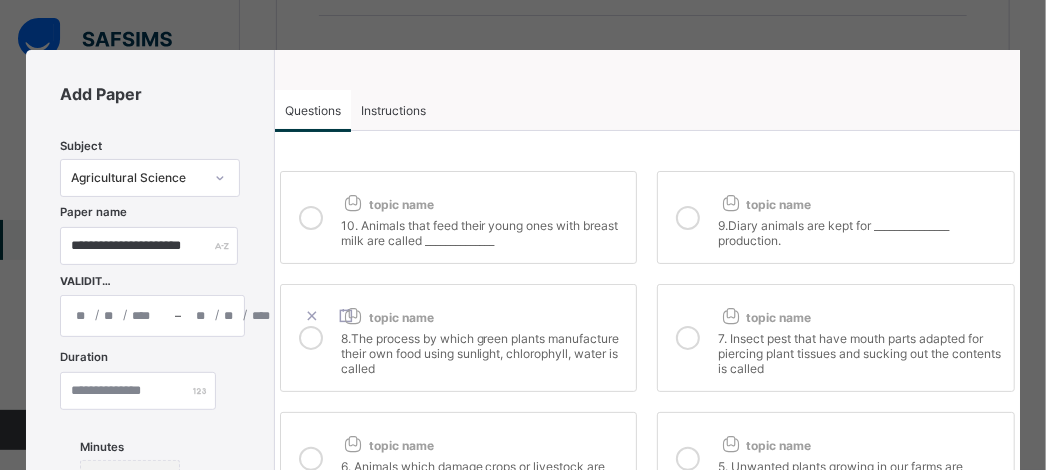 click on "Instructions" at bounding box center [393, 110] 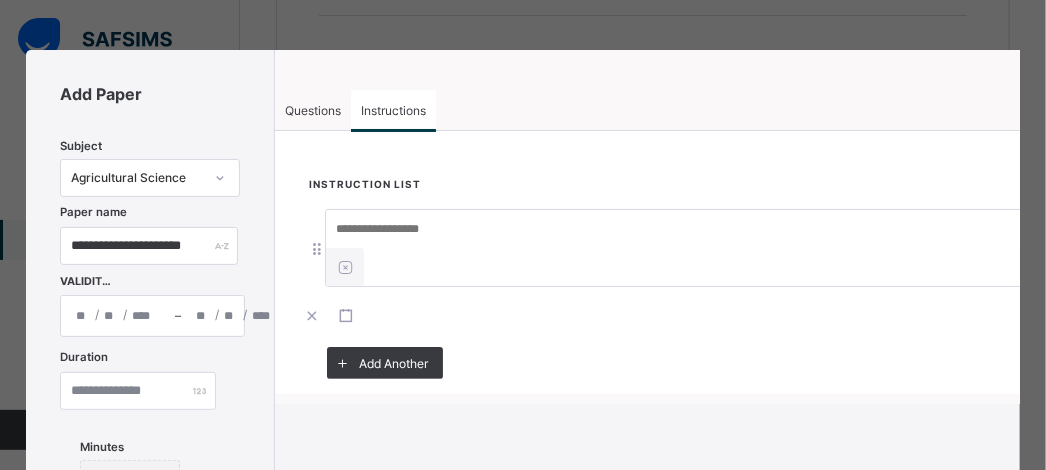 click at bounding box center (676, 229) 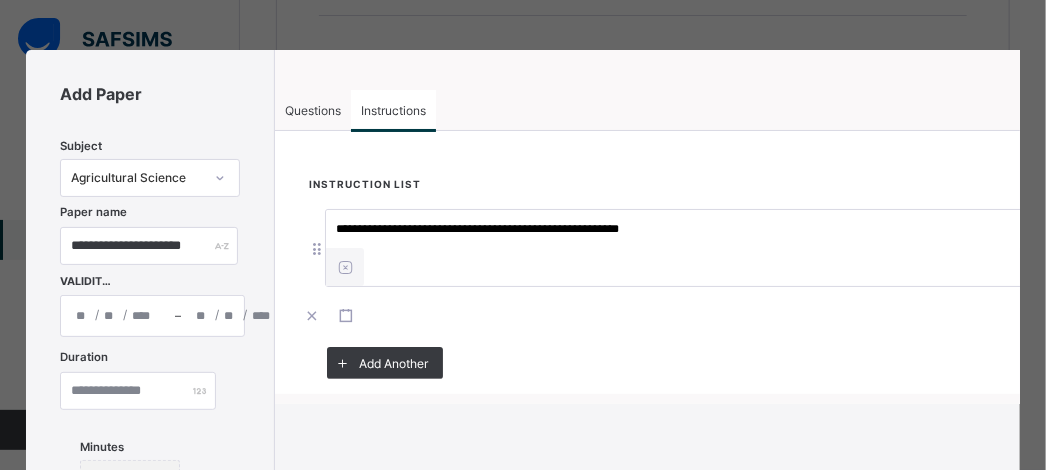scroll, scrollTop: 412, scrollLeft: 0, axis: vertical 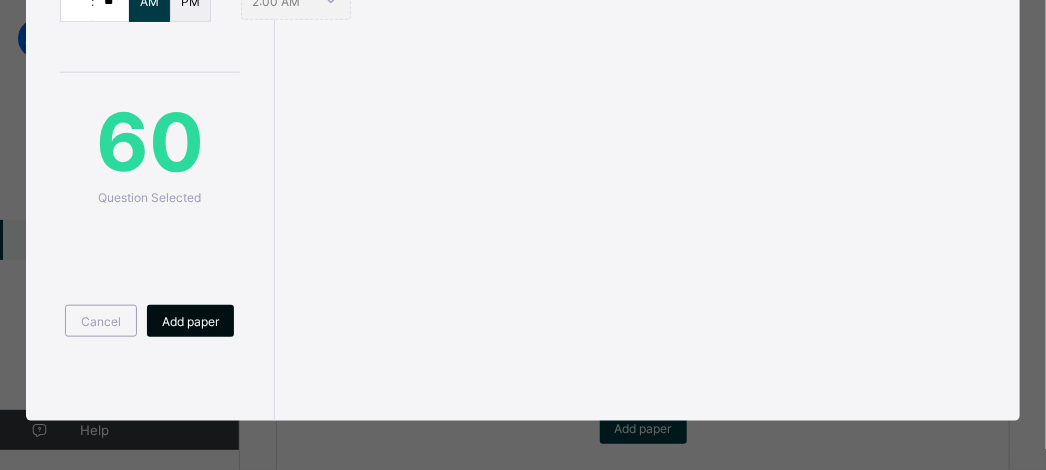 type on "**********" 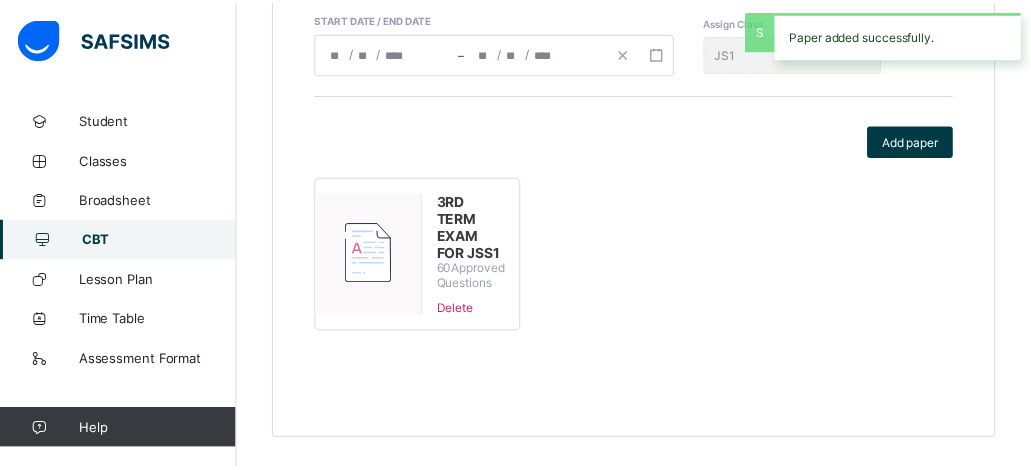 scroll, scrollTop: 482, scrollLeft: 0, axis: vertical 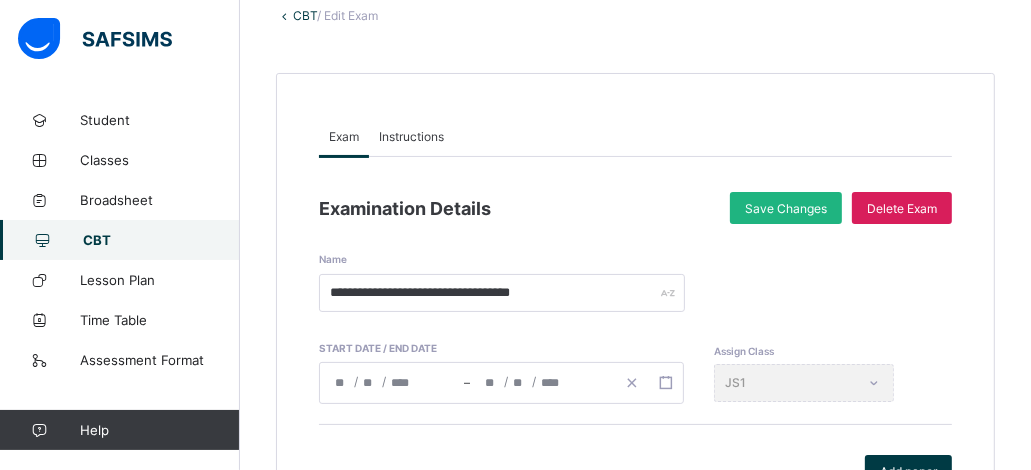 click on "Save Changes" at bounding box center (786, 208) 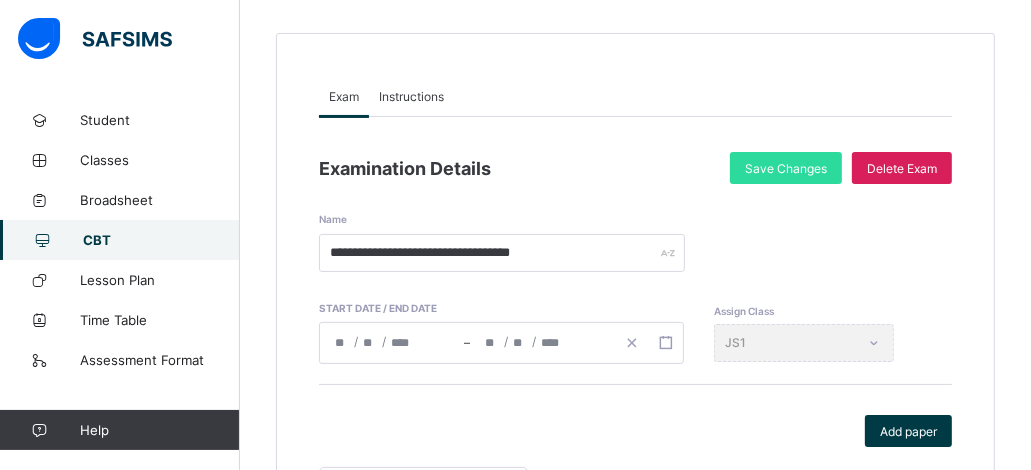 scroll, scrollTop: 202, scrollLeft: 0, axis: vertical 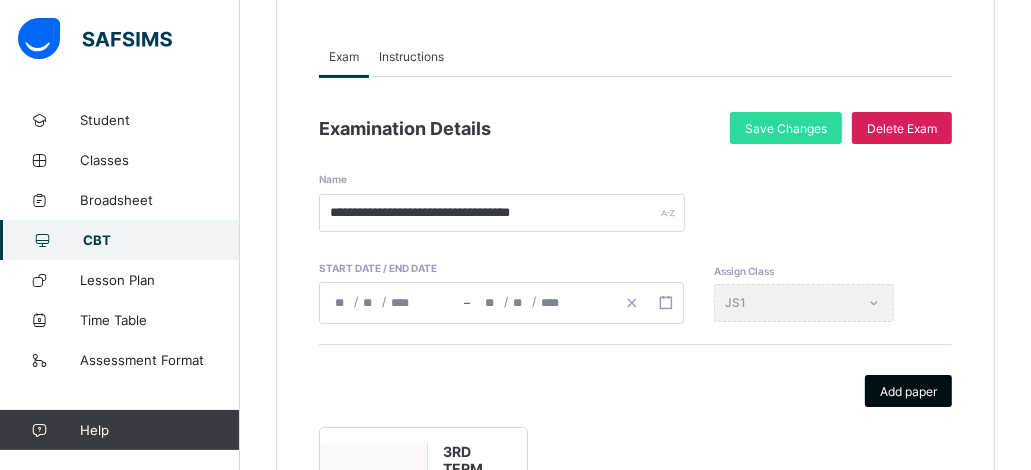 click on "Add paper" at bounding box center [908, 391] 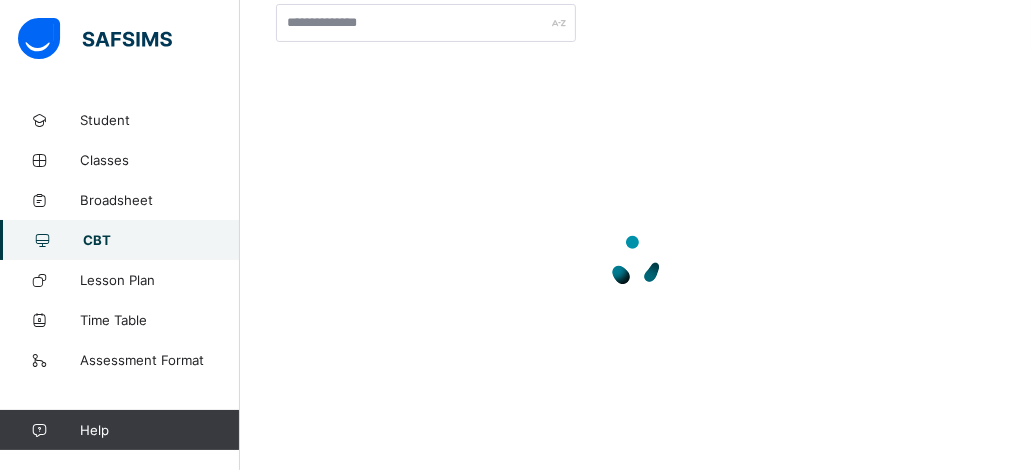 scroll, scrollTop: 0, scrollLeft: 0, axis: both 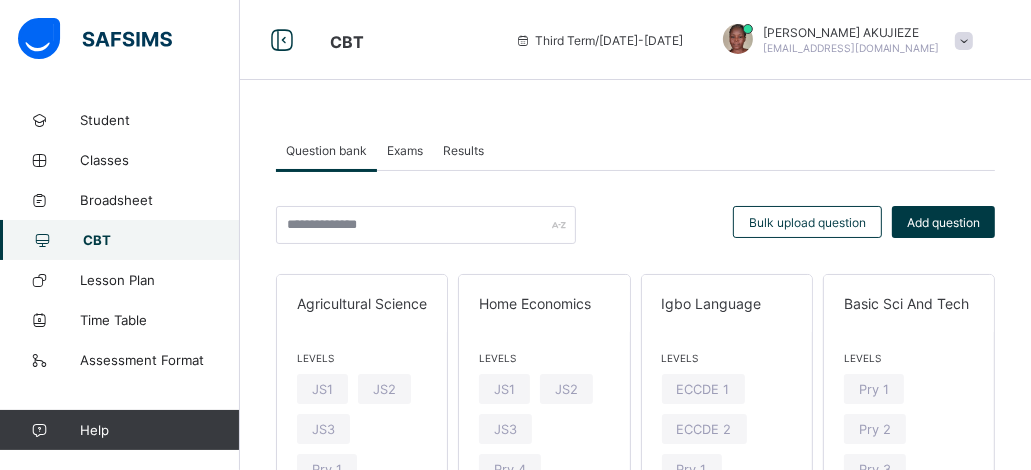 click on "Exams" at bounding box center [405, 150] 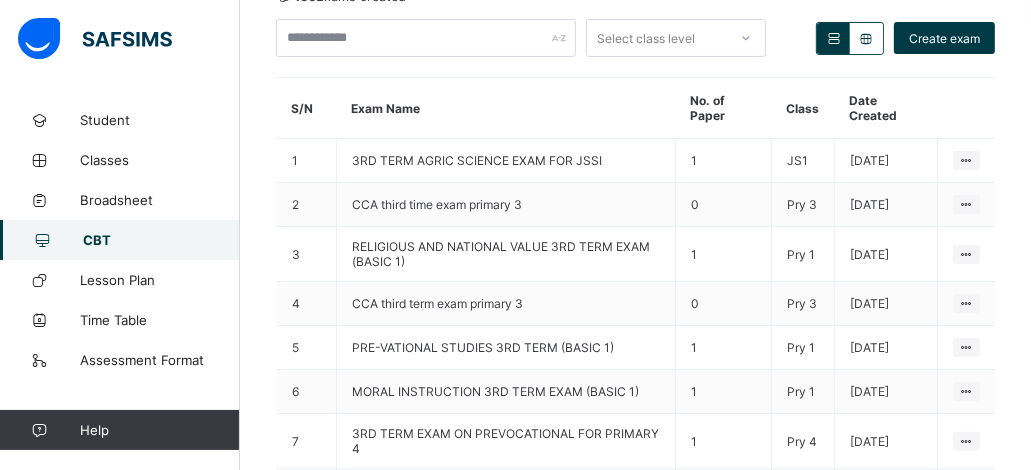 scroll, scrollTop: 68, scrollLeft: 0, axis: vertical 